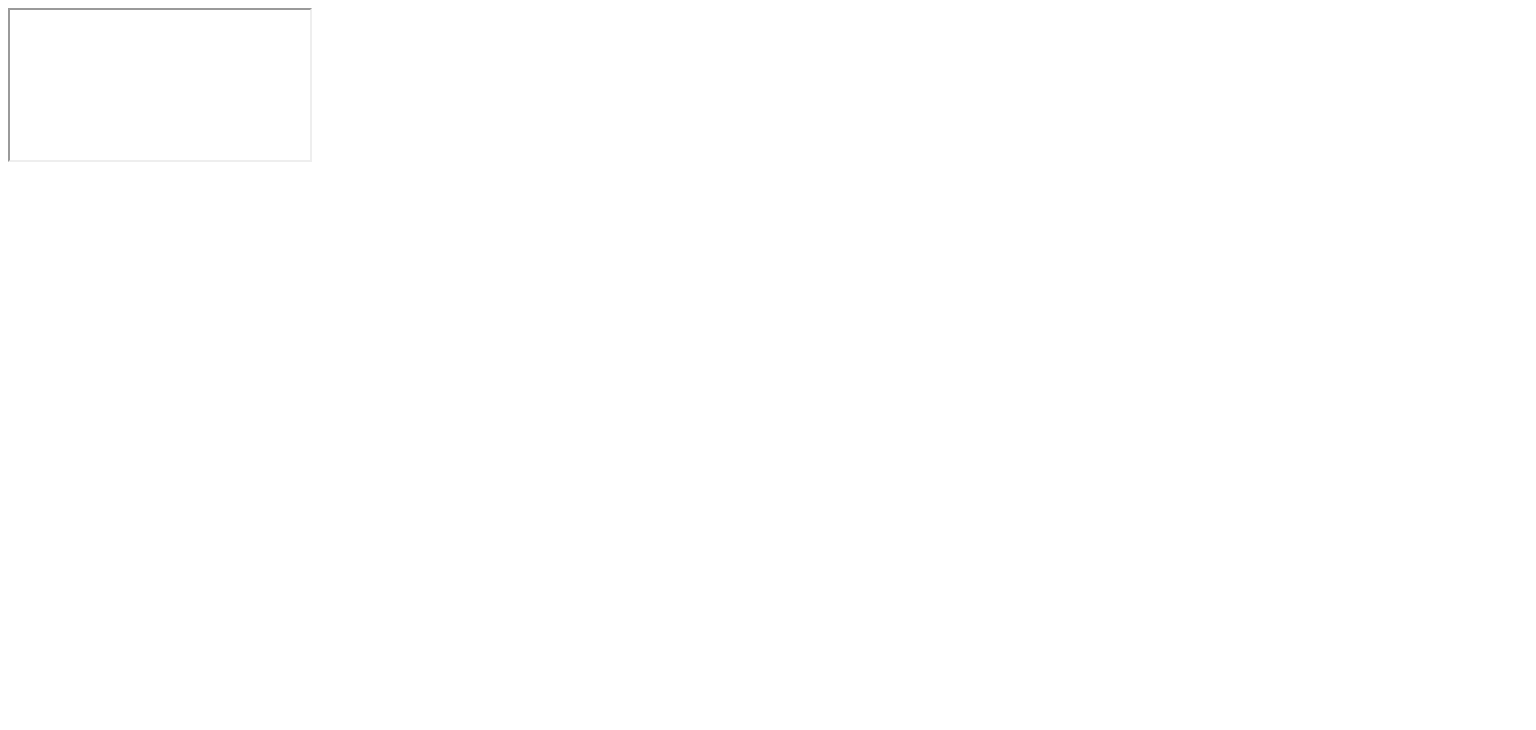 scroll, scrollTop: 0, scrollLeft: 0, axis: both 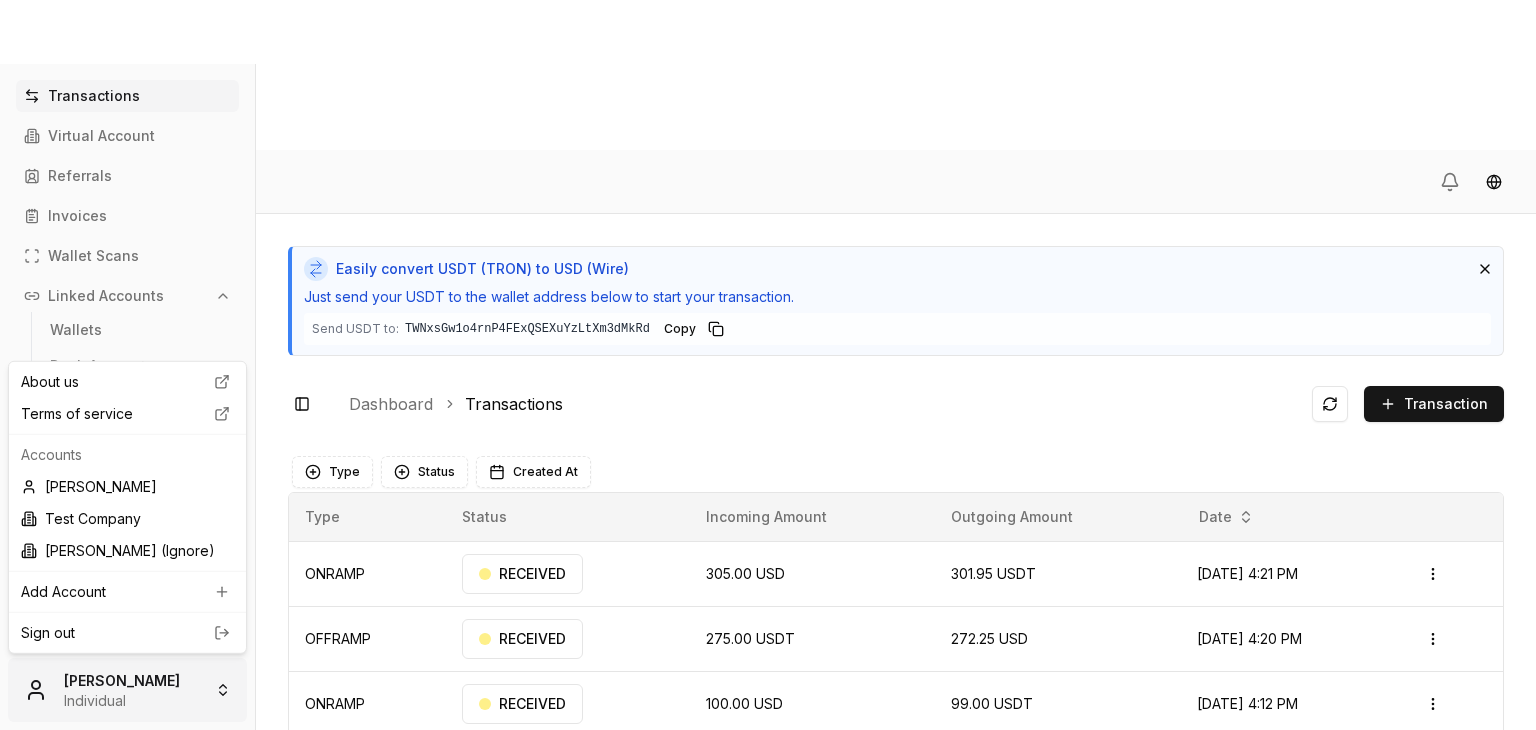 click on "Transactions Virtual Account Referrals Invoices Wallet Scans Linked Accounts Wallets Bank Accounts Settings Account Profile Team Roles [PERSON_NAME] Individual Easily convert USDT (TRON) to USD (Wire) Just send your USDT to the wallet address below to start your transaction. Send USDT to: TWNxsGw1o4rnP4FExQSEXuYzLtXm3dMkRd TWNxsGw1...3dMkRd Copy Toggle Sidebar Dashboard Transactions   Transaction ONRAMP   305.00 USD   301.95 USDT [DATE] 4:21 PM RECEIVED Open menu OFFRAMP   275.00 USDT   272.25 USD [DATE] 4:20 PM RECEIVED Open menu ONRAMP   100.00 USD   99.00 USDT [DATE] 4:12 PM RECEIVED Open menu OFFRAMP   110.00 USDT   108.90 USD [DATE] 4:11 PM PENDING Open menu ONRAMP   100.00 USD   354.186195 TRX [DATE] 11:01 AM PENDING Open menu OFFRAMP   110.00 USDT   108.90 USD [DATE] 8:56 AM PENDING Open menu ONRAMP   100.00 USD   99.00 USDT [DATE] 8:41 AM PENDING Open menu OFFRAMP   110.00 USDT   108.90 USD [DATE] 9:17 AM PENDING Open menu Page 1 of 2 Previous Next" at bounding box center (768, 440) 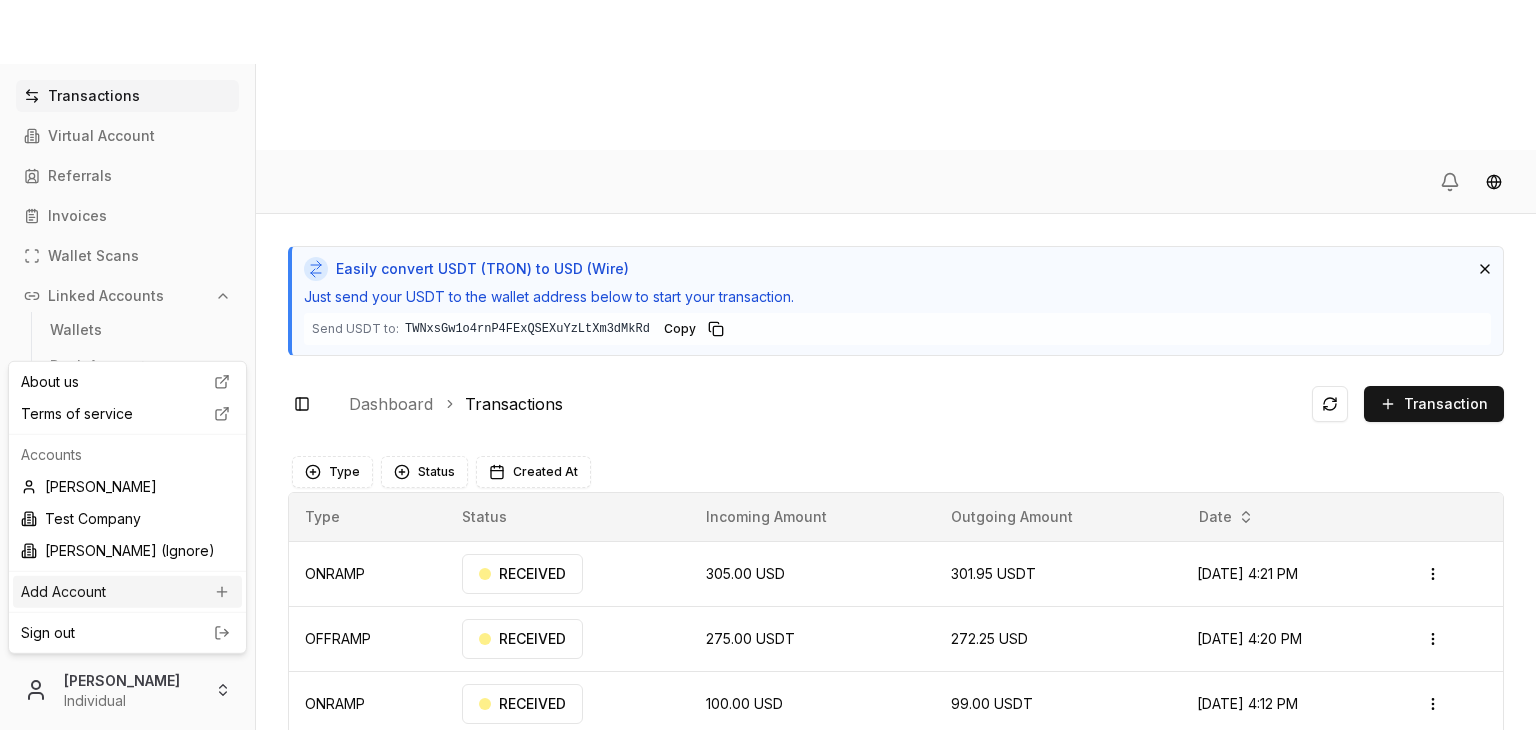 click on "Add Account" at bounding box center [127, 592] 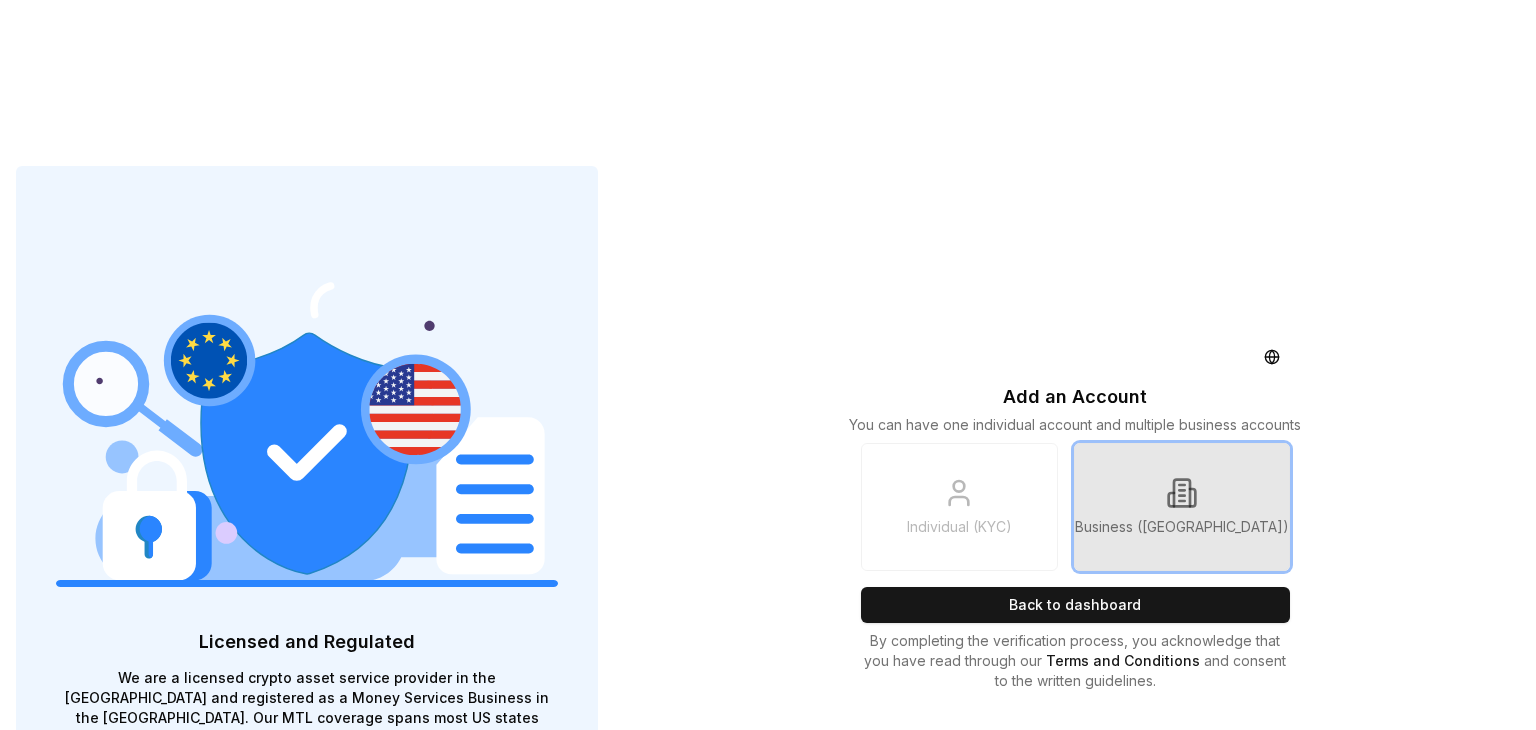 click on "Business ([GEOGRAPHIC_DATA])" at bounding box center [1182, 527] 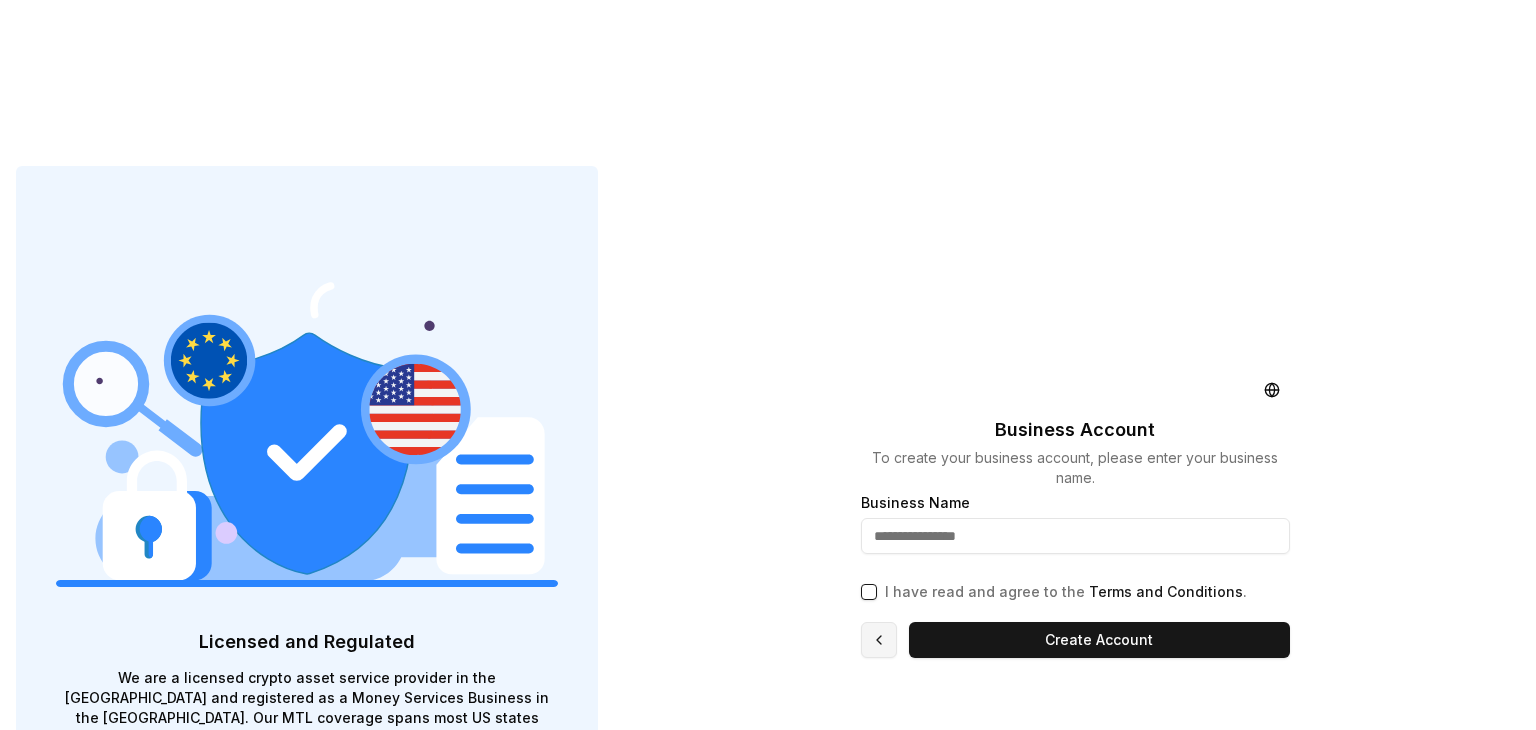 click at bounding box center (879, 640) 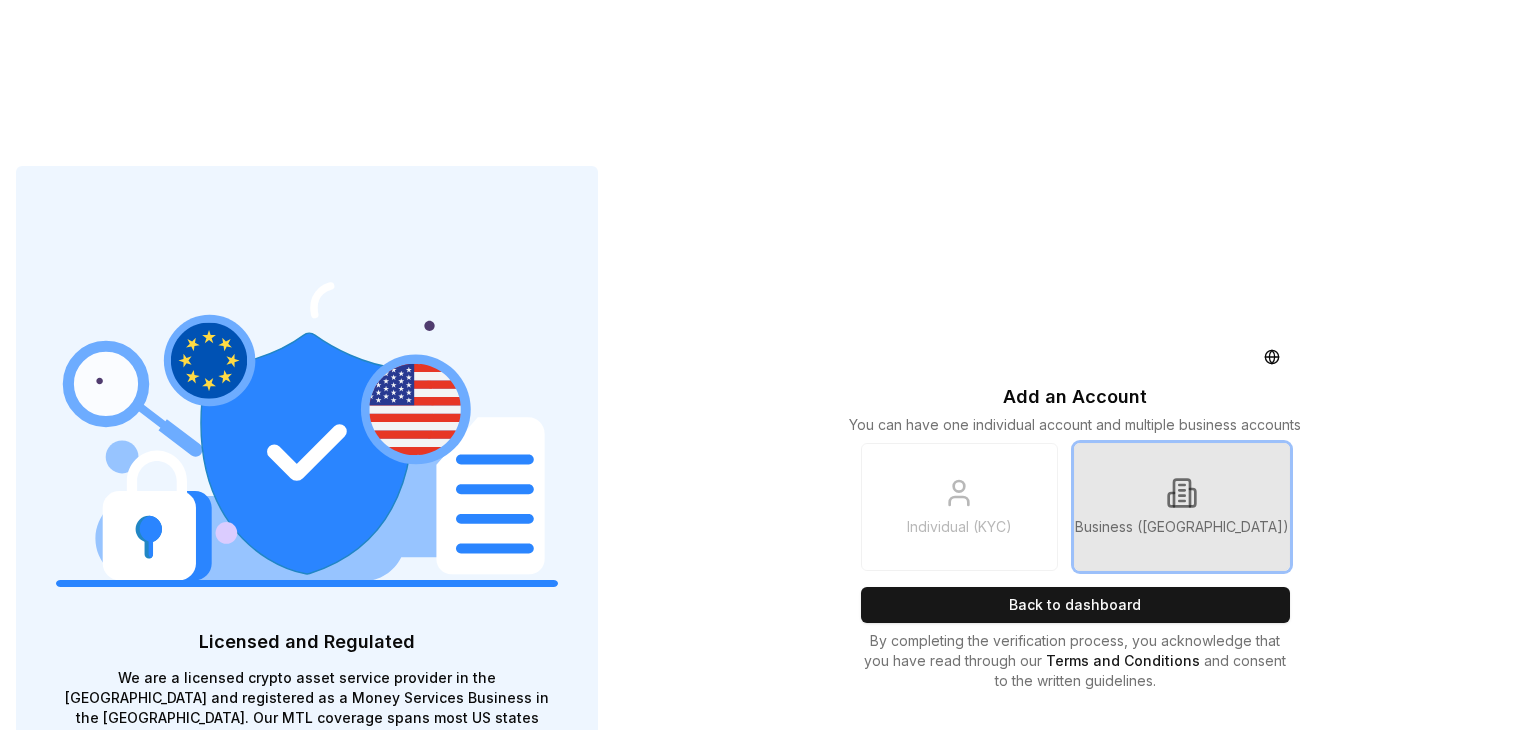 click on "Business ([GEOGRAPHIC_DATA])" at bounding box center [1182, 527] 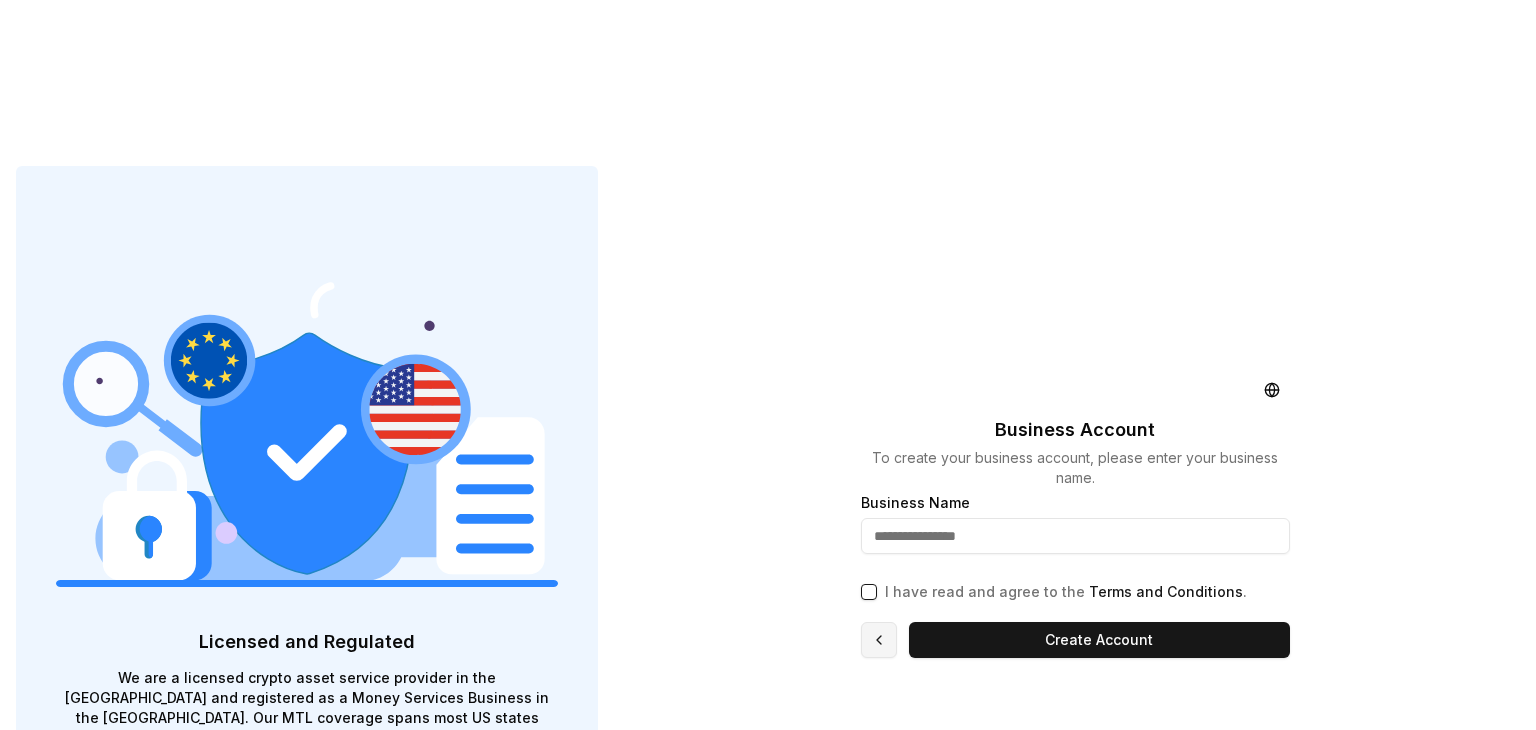 click at bounding box center [879, 640] 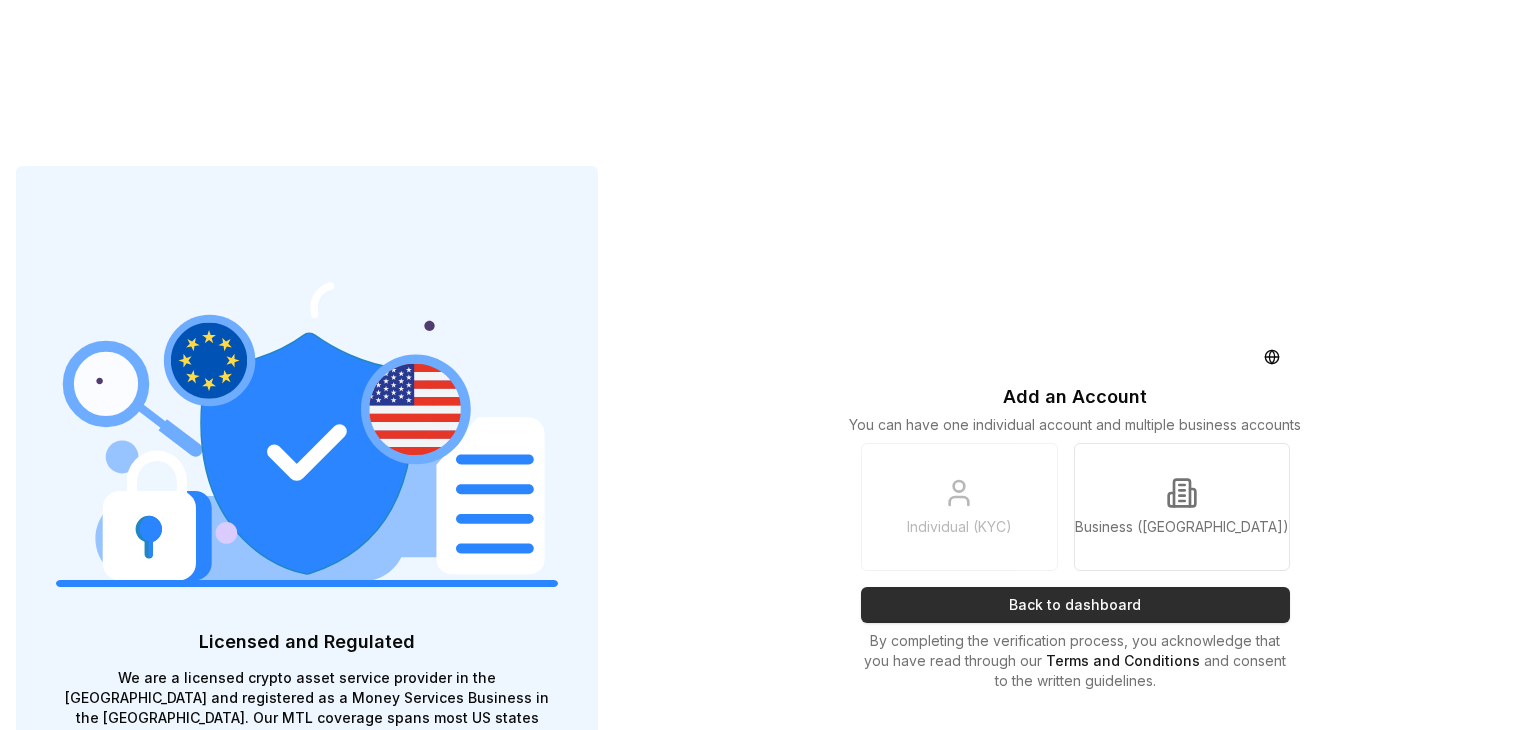 click on "Back to dashboard" at bounding box center [1075, 605] 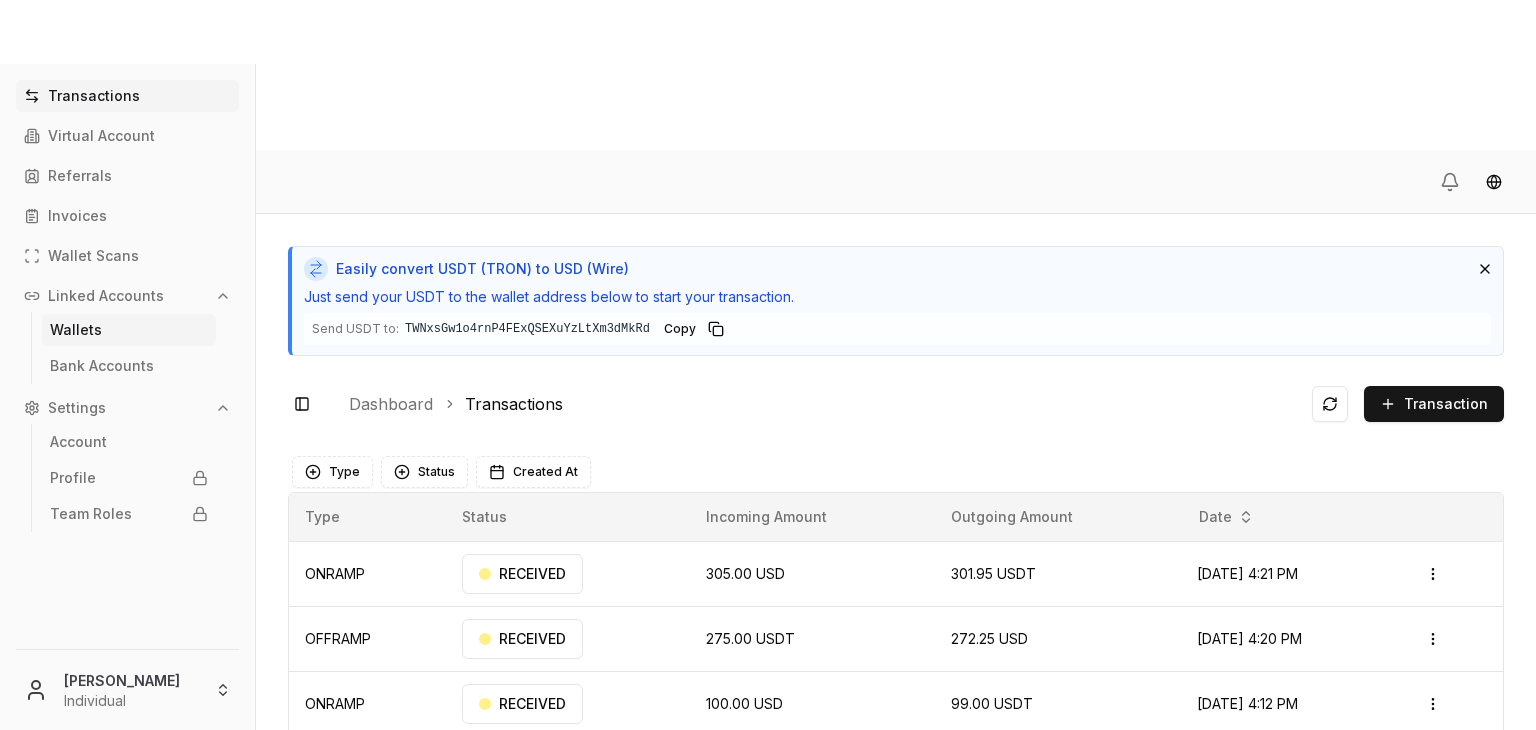 click on "Wallets" at bounding box center [76, 330] 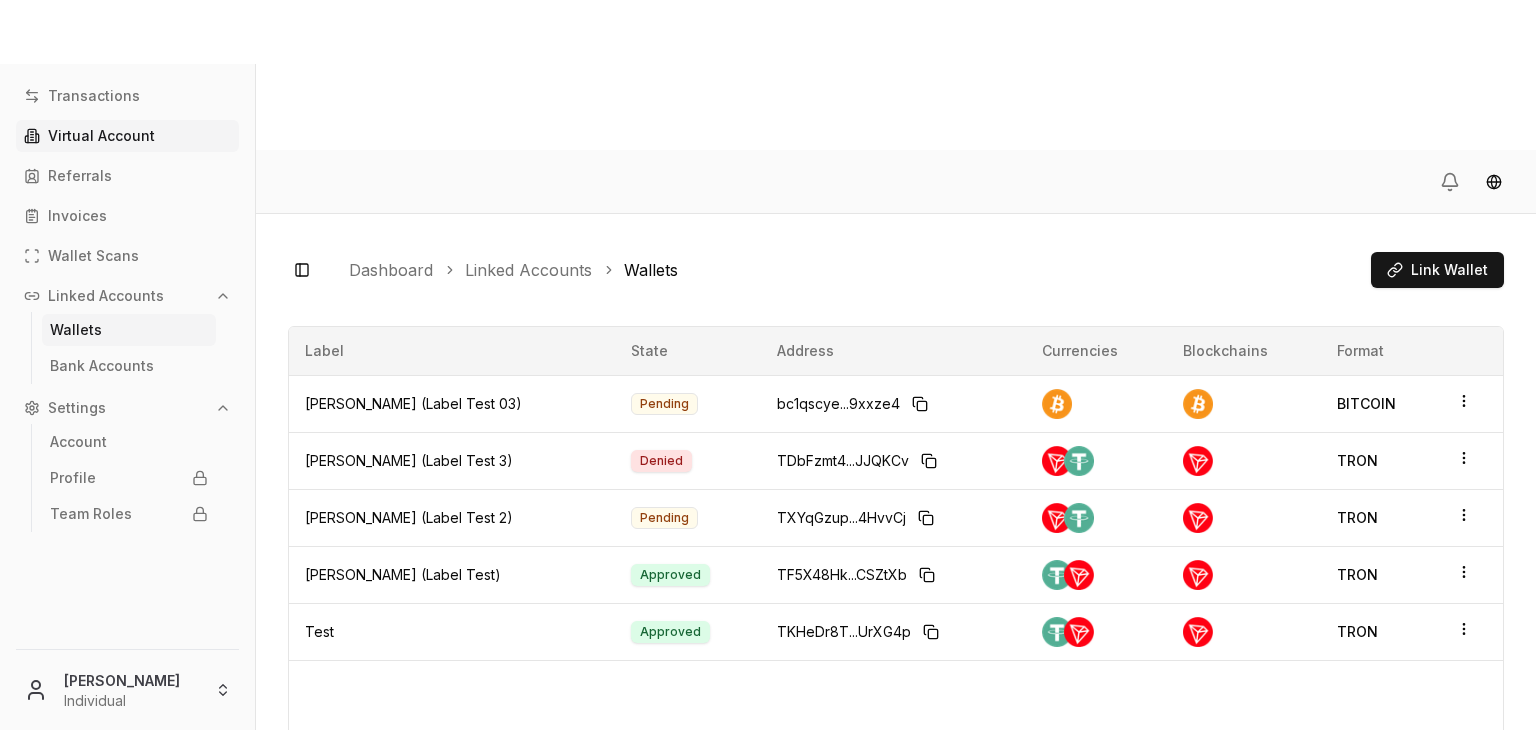 click on "Virtual Account" at bounding box center (101, 136) 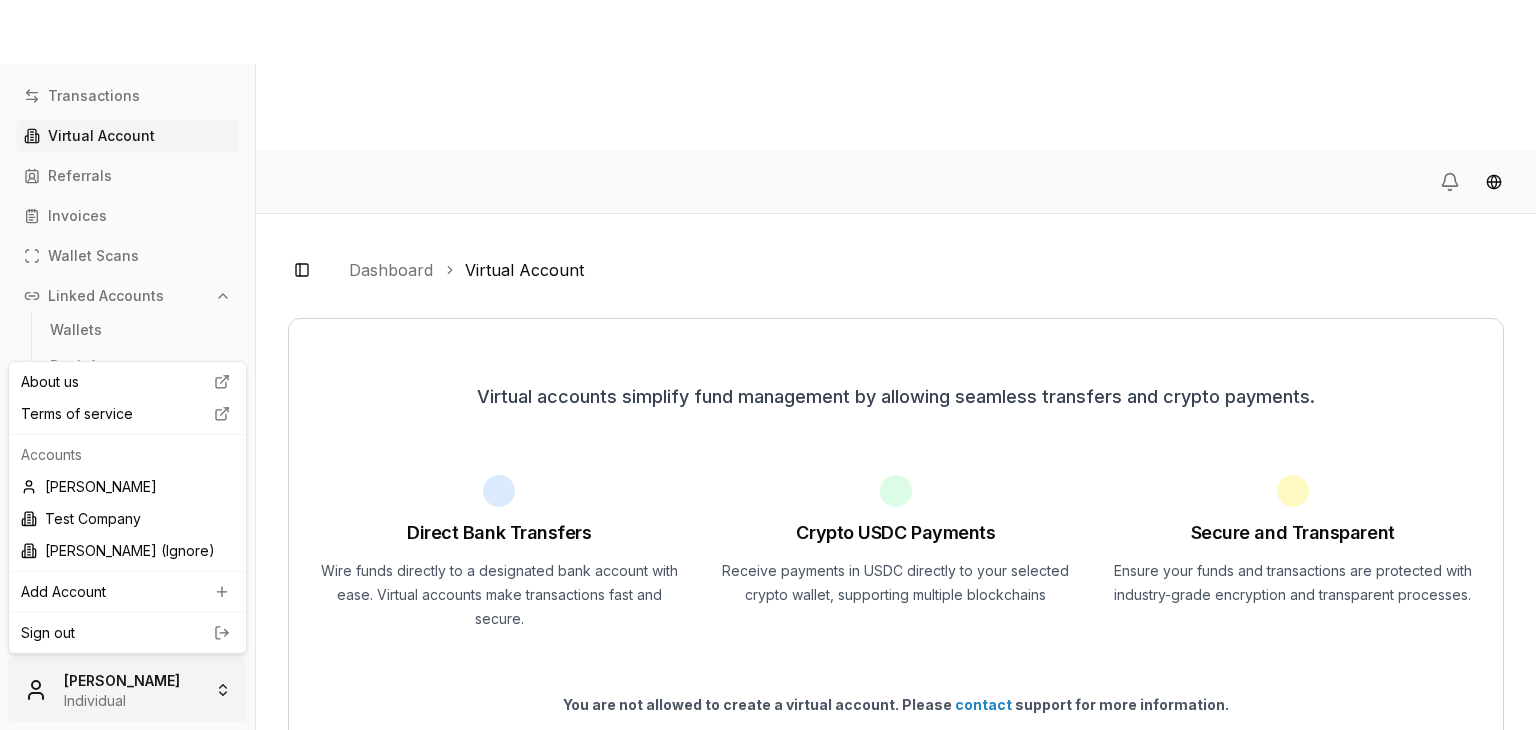 click on "Transactions Virtual Account Referrals Invoices Wallet Scans Linked Accounts Wallets Bank Accounts Settings Account Profile Team Roles [PERSON_NAME] Individual Toggle Sidebar Dashboard Virtual Account Virtual accounts simplify fund management by allowing seamless transfers and crypto payments. Direct Bank Transfers Wire funds directly to a designated bank account with ease. Virtual accounts make transactions fast and secure. Crypto USDC Payments Receive payments in USDC directly to your selected crypto wallet, supporting multiple blockchains Secure and Transparent Ensure your funds and transactions are protected with industry-grade encryption and transparent processes. You are not allowed to create a virtual account. Please   contact   support for more information. About us Terms of service Accounts [PERSON_NAME] Test Company  [PERSON_NAME] (Ignore) Add Account Sign out" at bounding box center (768, 440) 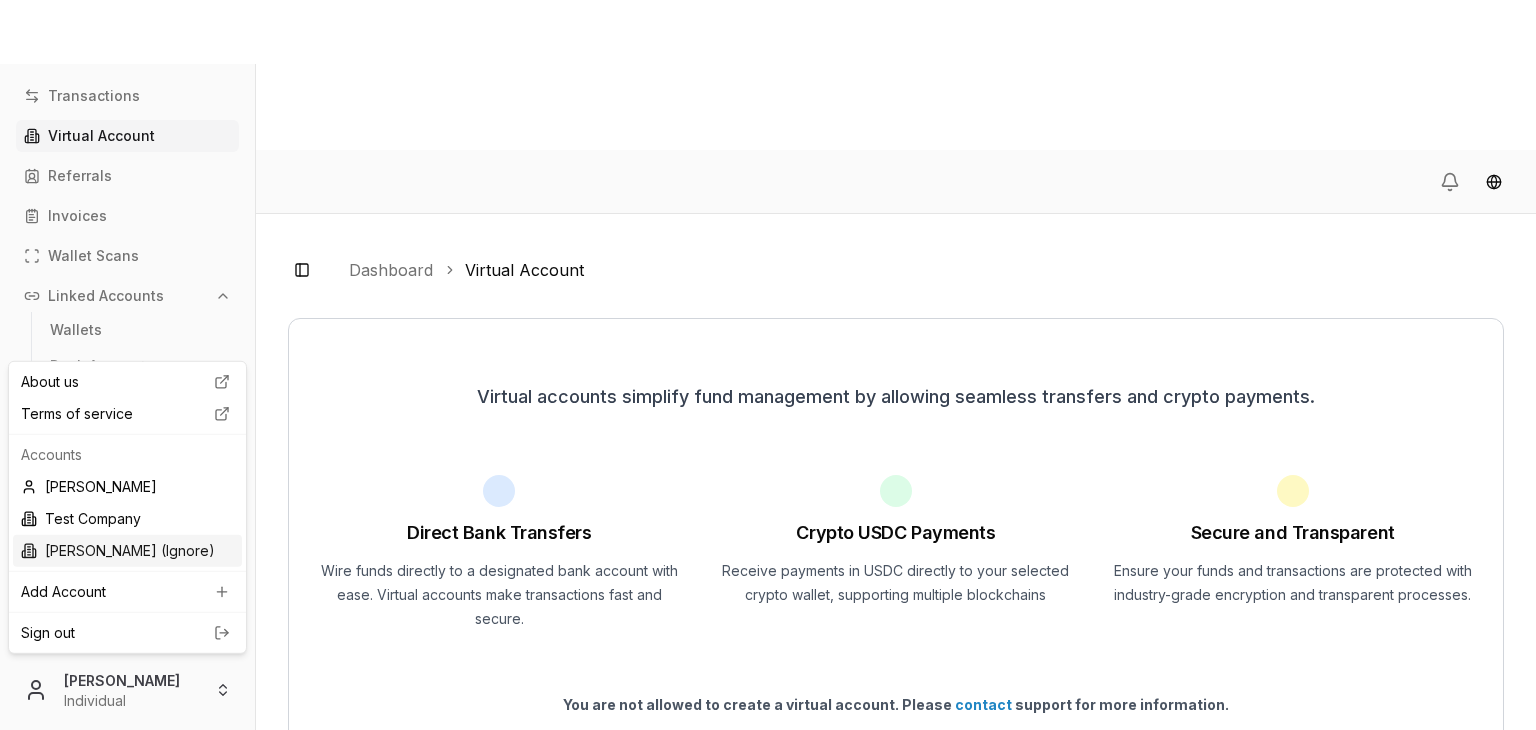 click on "[PERSON_NAME] (Ignore)" at bounding box center (127, 551) 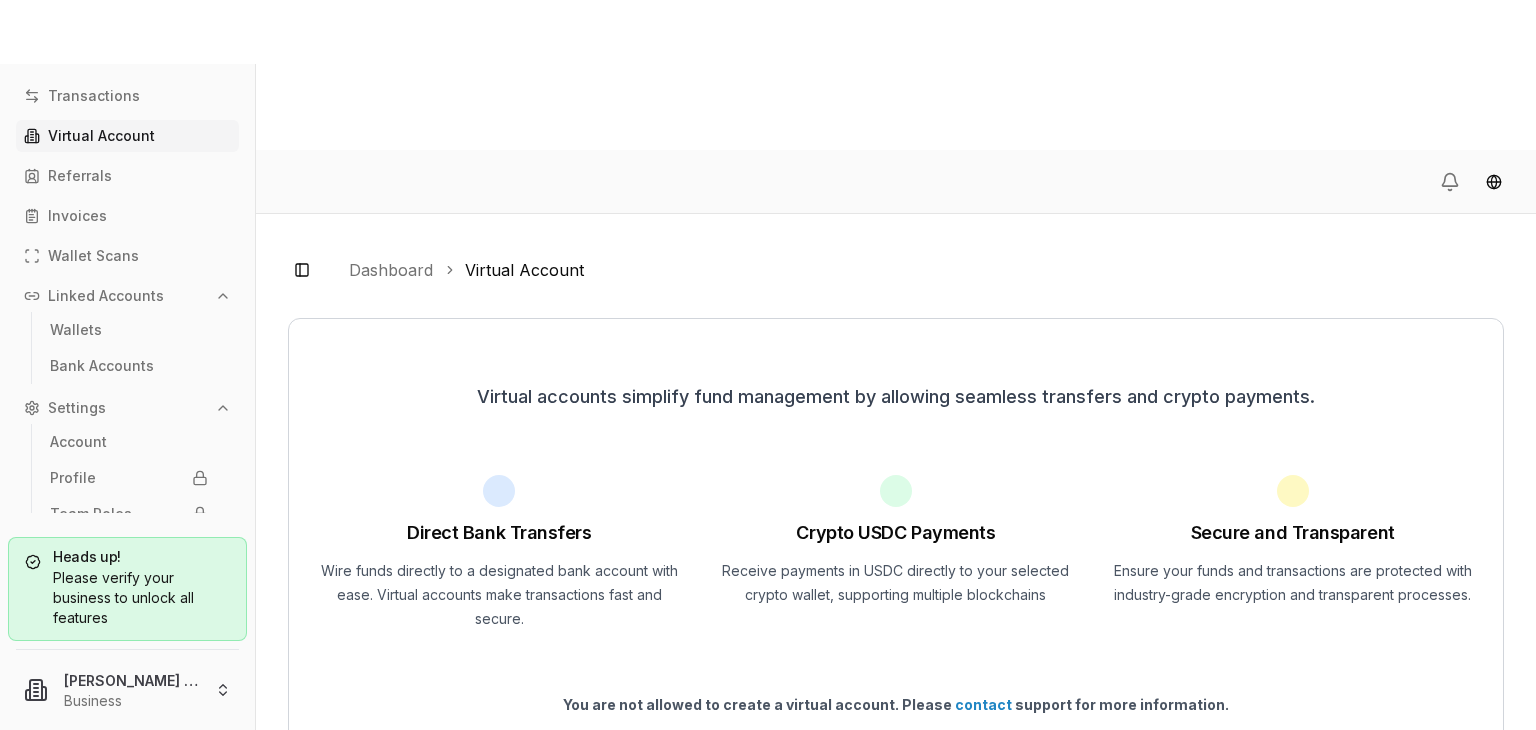 click on "Please verify your business to unlock all features" at bounding box center (127, 598) 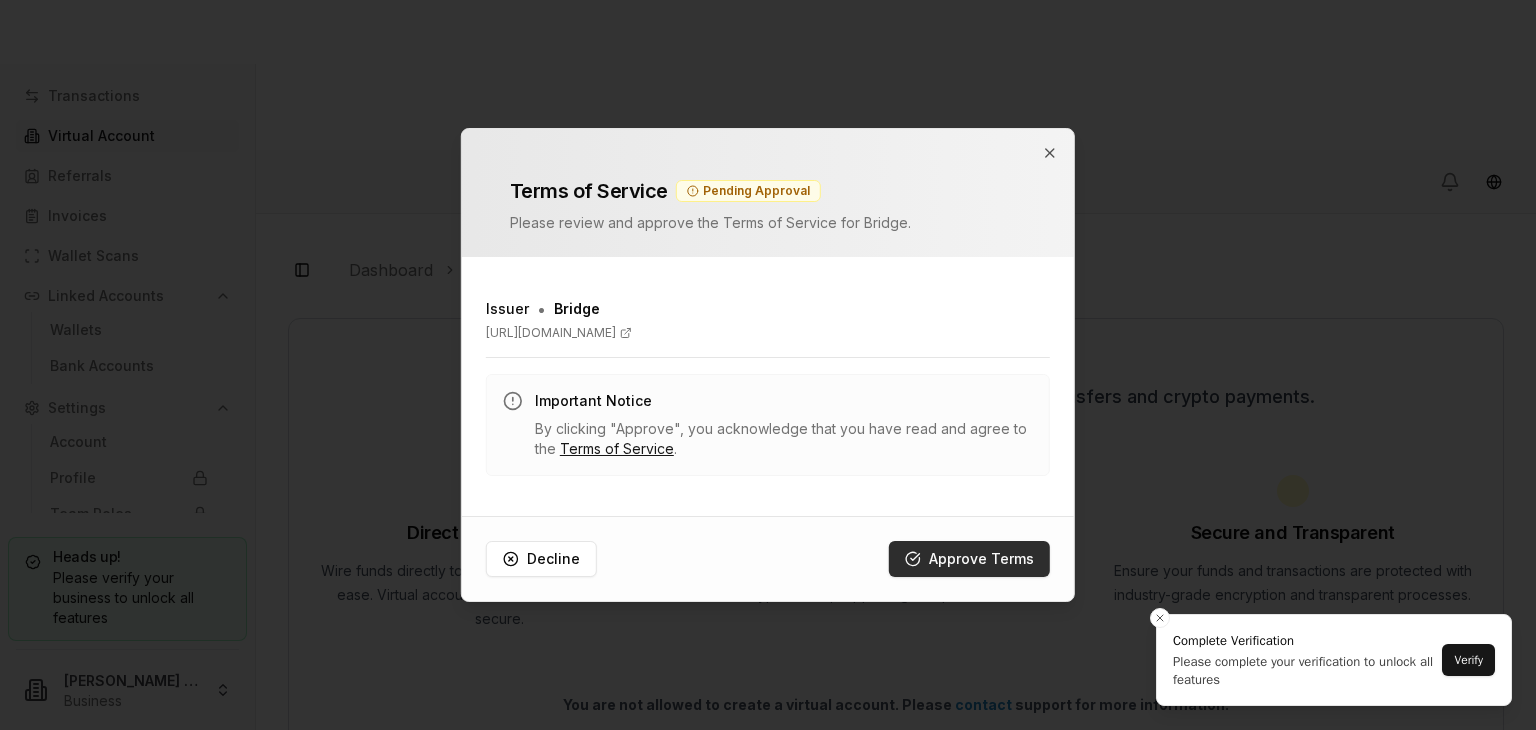 click on "Approve Terms" at bounding box center (969, 559) 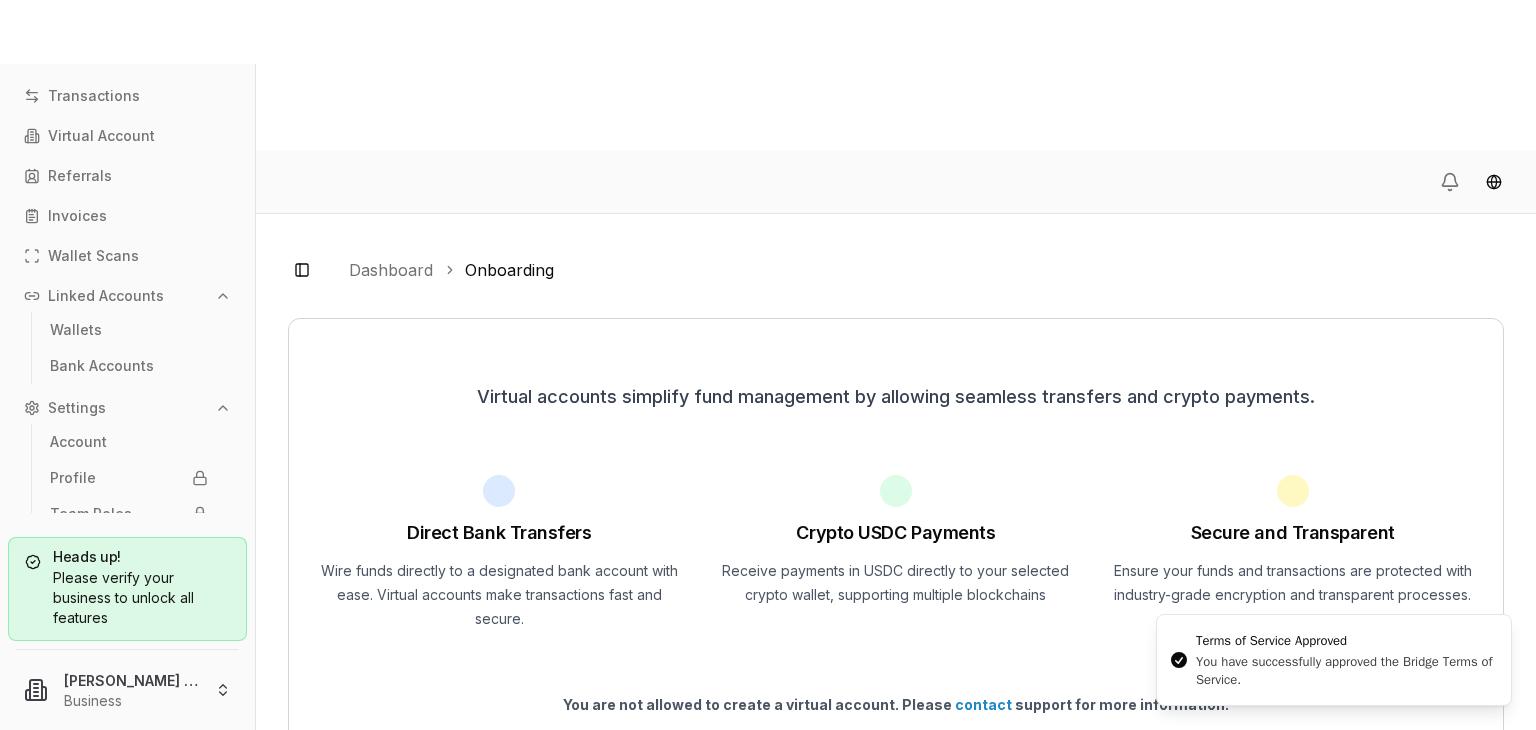 click on "Please verify your business to unlock all features" at bounding box center (127, 598) 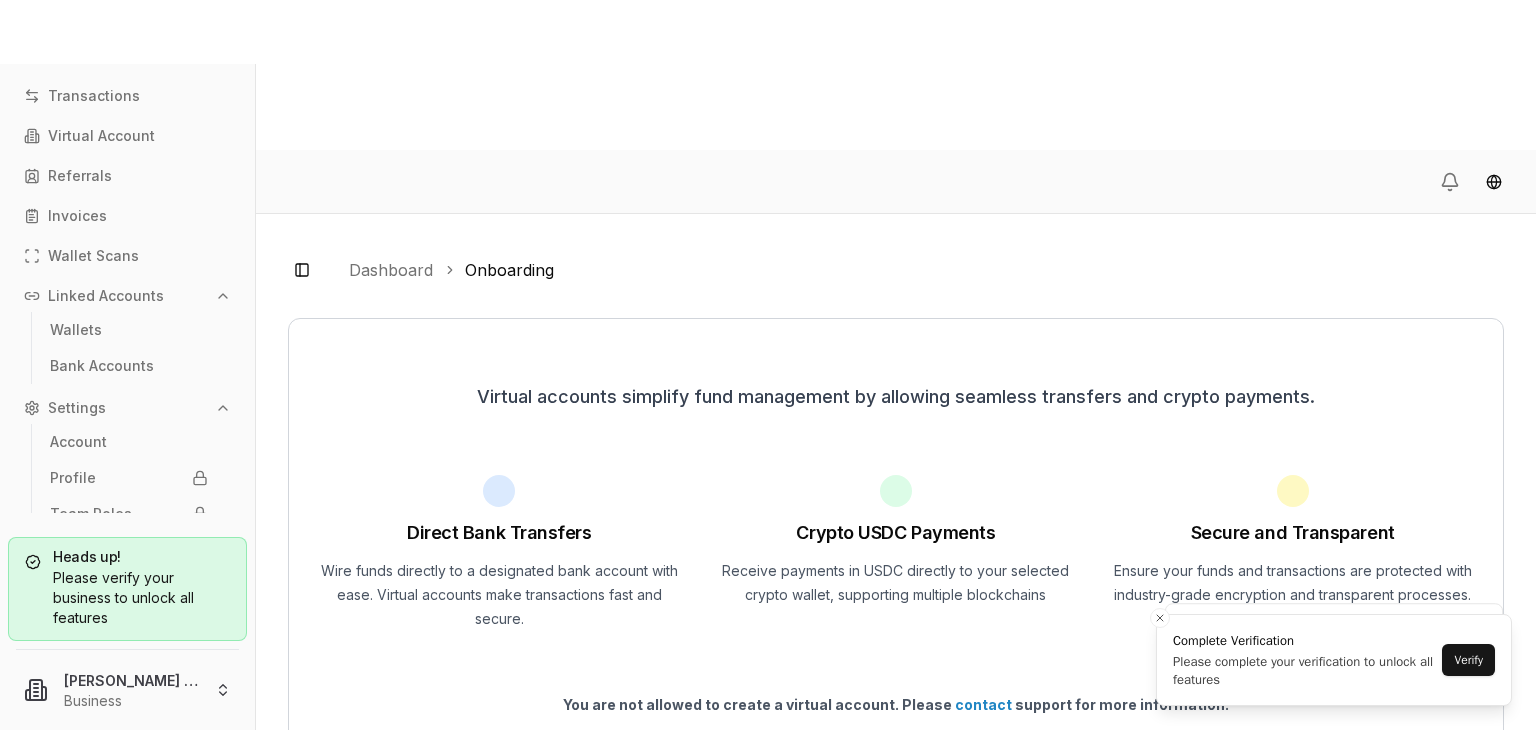 click on "Please verify your business to unlock all features" at bounding box center (127, 598) 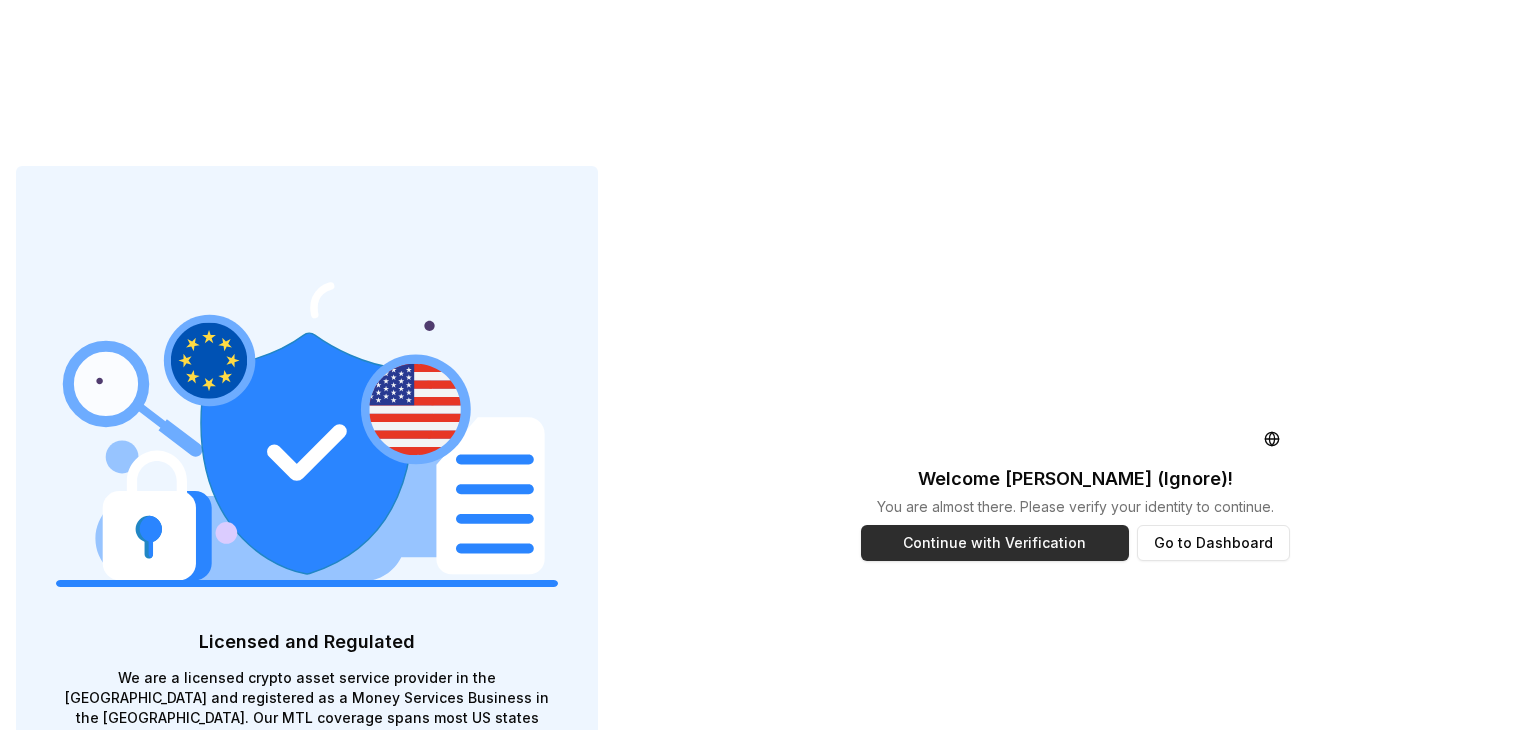 click on "Continue with Verification" at bounding box center (995, 543) 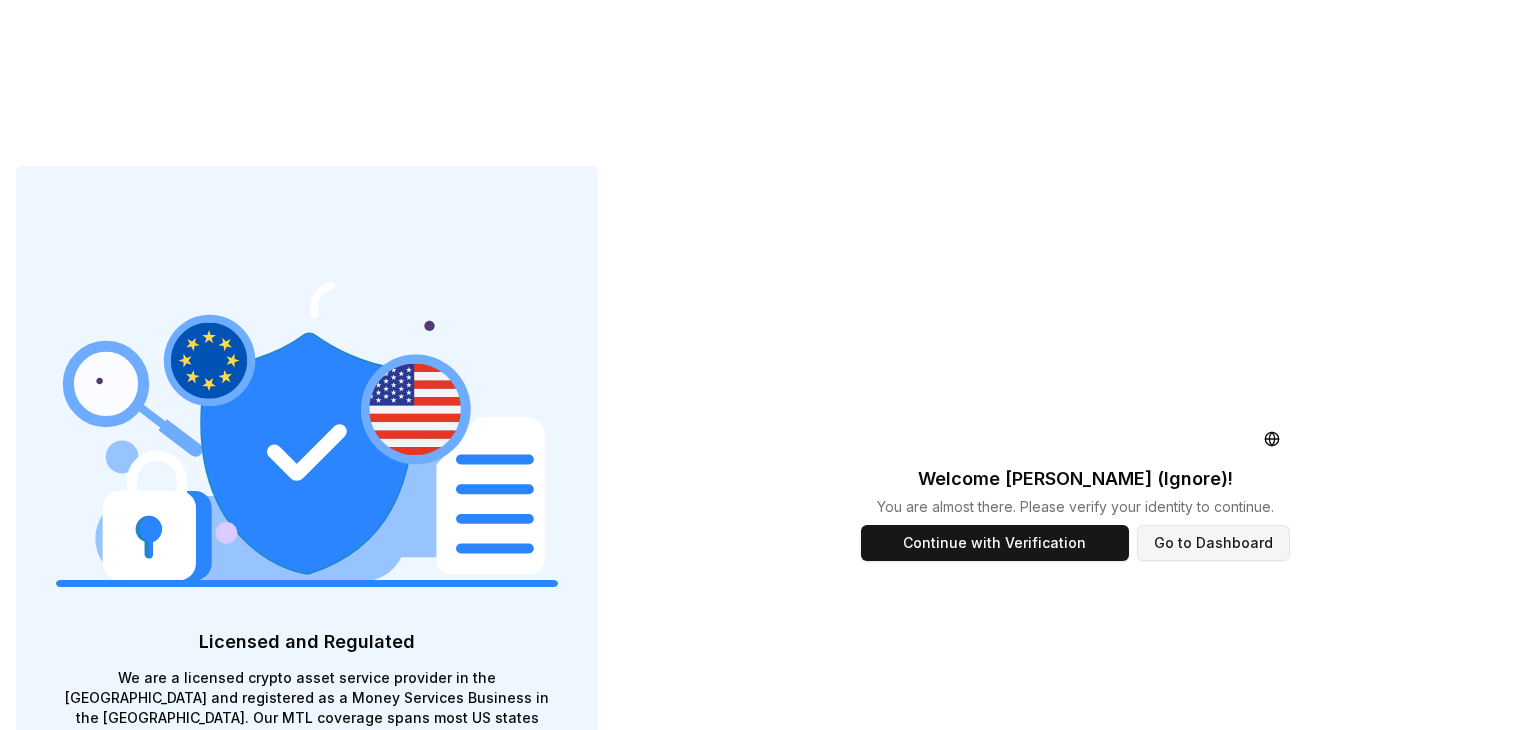 click on "Go to Dashboard" at bounding box center [1213, 543] 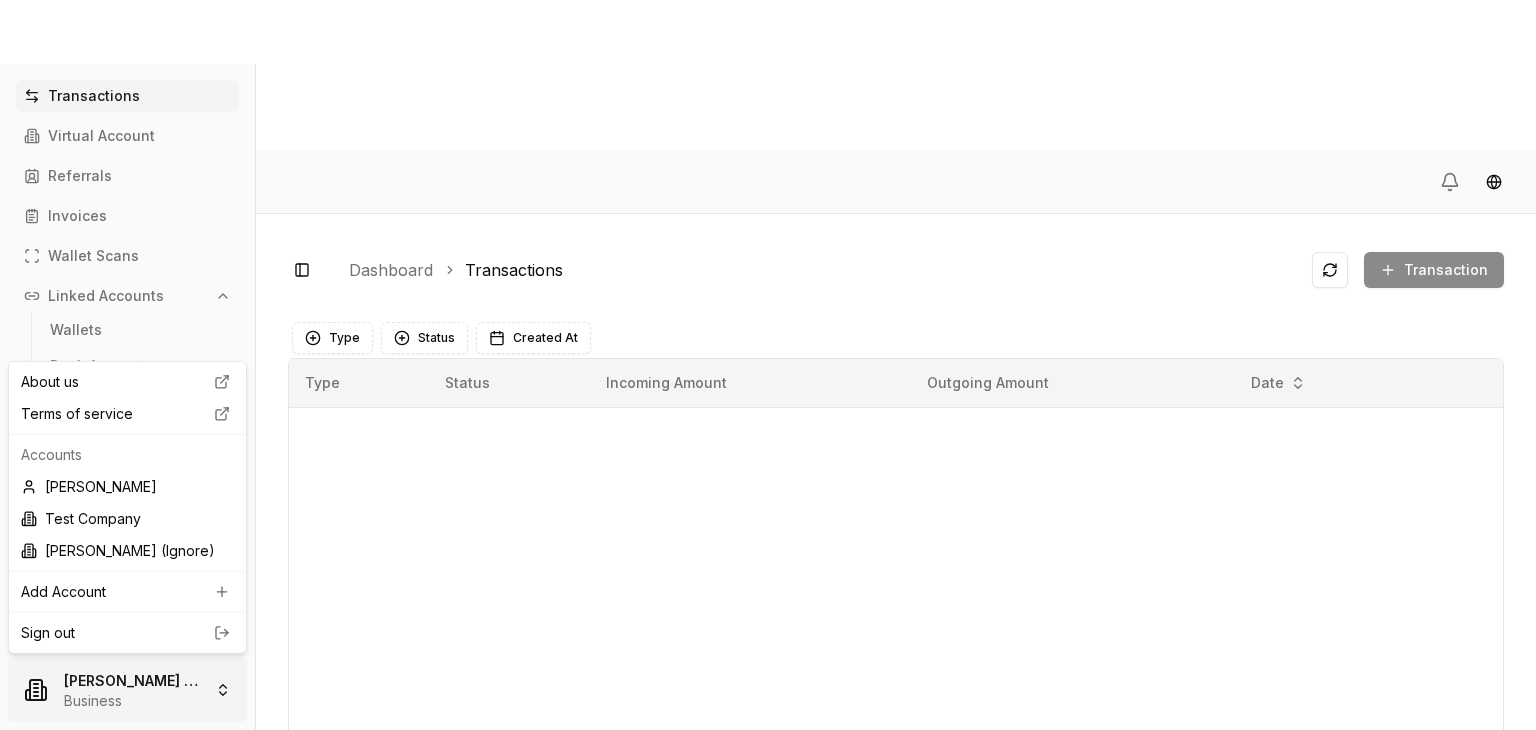 click on "Transactions Virtual Account Referrals Invoices Wallet Scans Linked Accounts Wallets Bank Accounts Settings Account Profile Team Roles Heads up! Please verify your business to unlock all features [PERSON_NAME] (Ignore) Business Toggle Sidebar Dashboard Transactions   Transaction Something went wrong. Please try again later. Type Status Created At Type Status Incoming Amount Outgoing Amount Date Page 1 of 1   Previous Next About us Terms of service Accounts [PERSON_NAME] Test Company  [PERSON_NAME] Test (Ignore) Add Account Sign out" at bounding box center (768, 440) 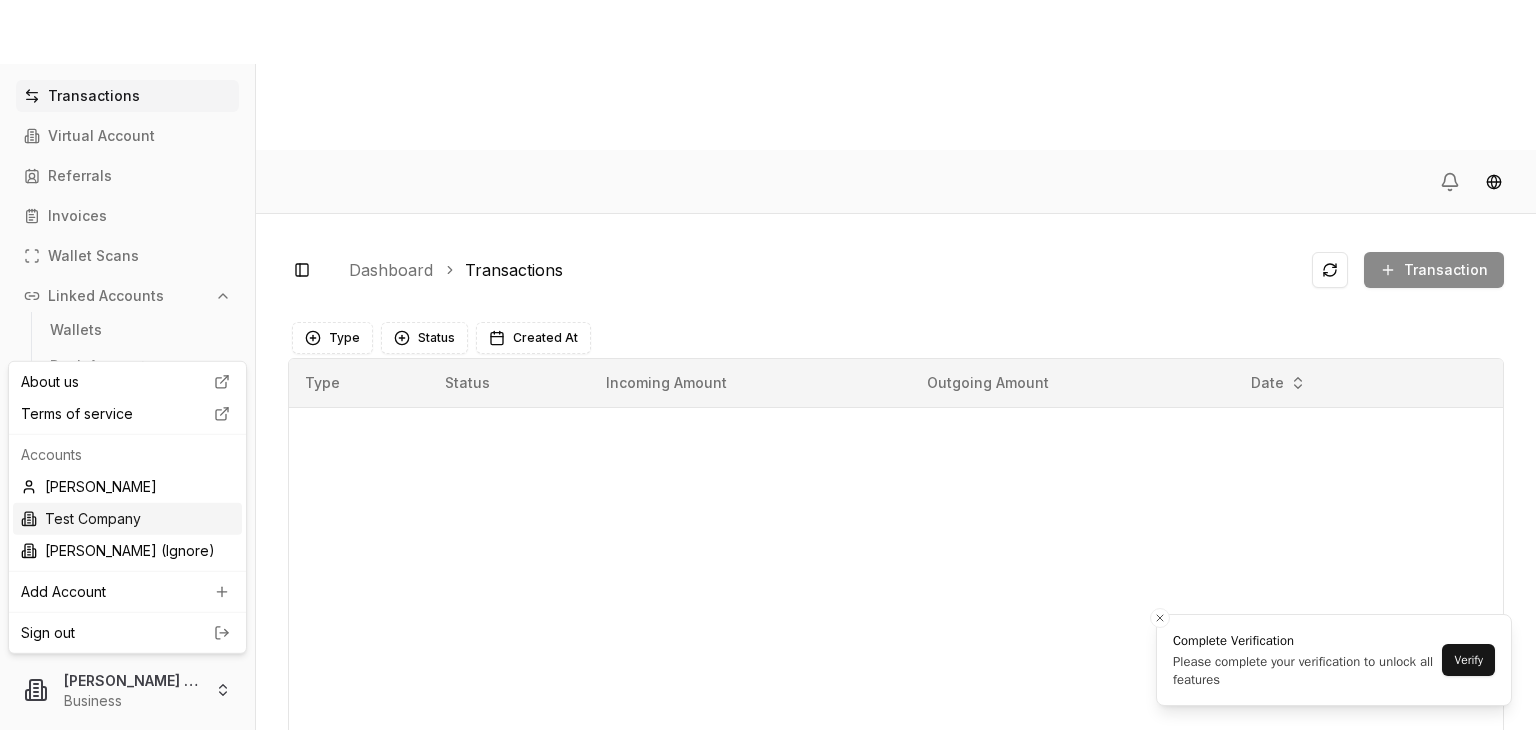 click on "Test Company" at bounding box center [127, 519] 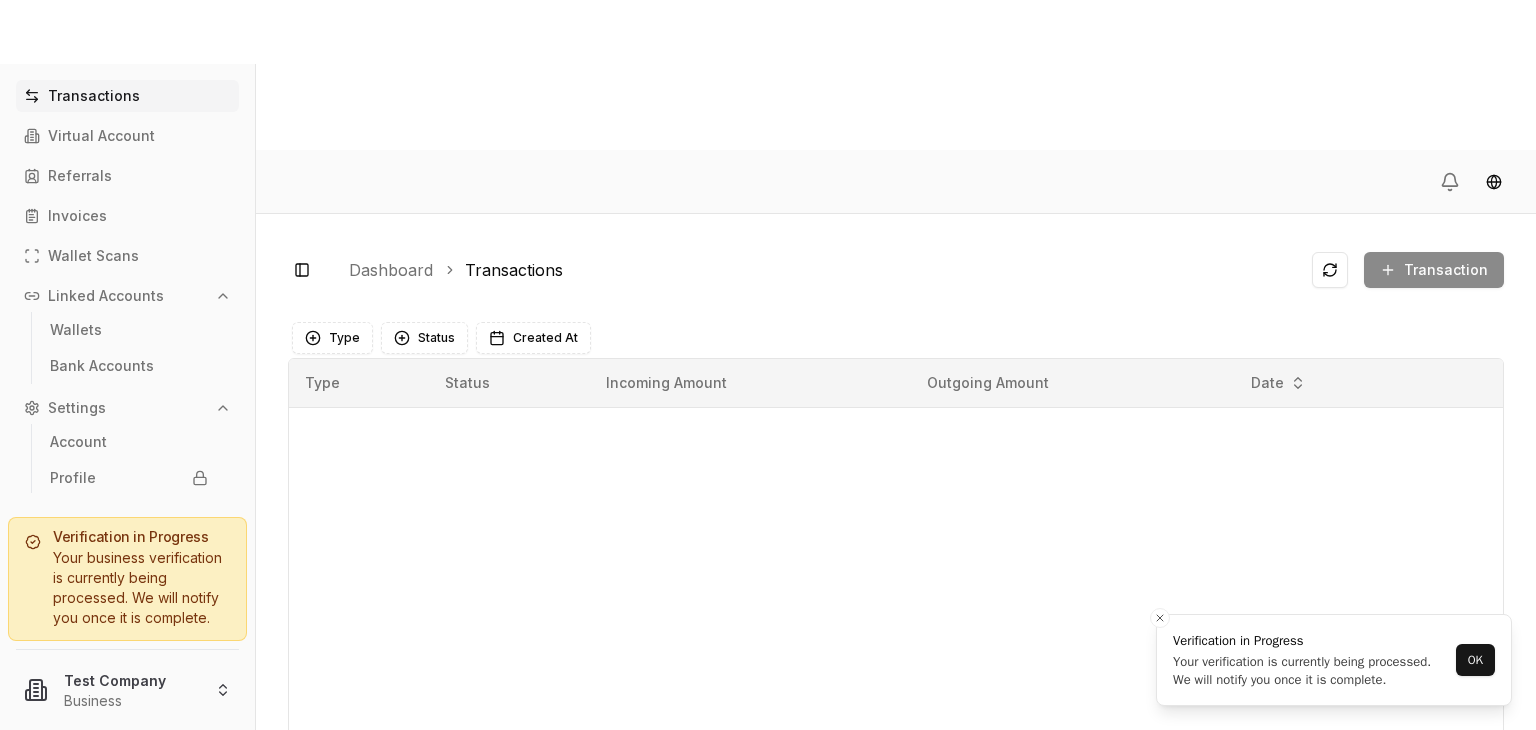 click on "Your business verification is currently being processed. We will notify you once it is complete." at bounding box center [127, 588] 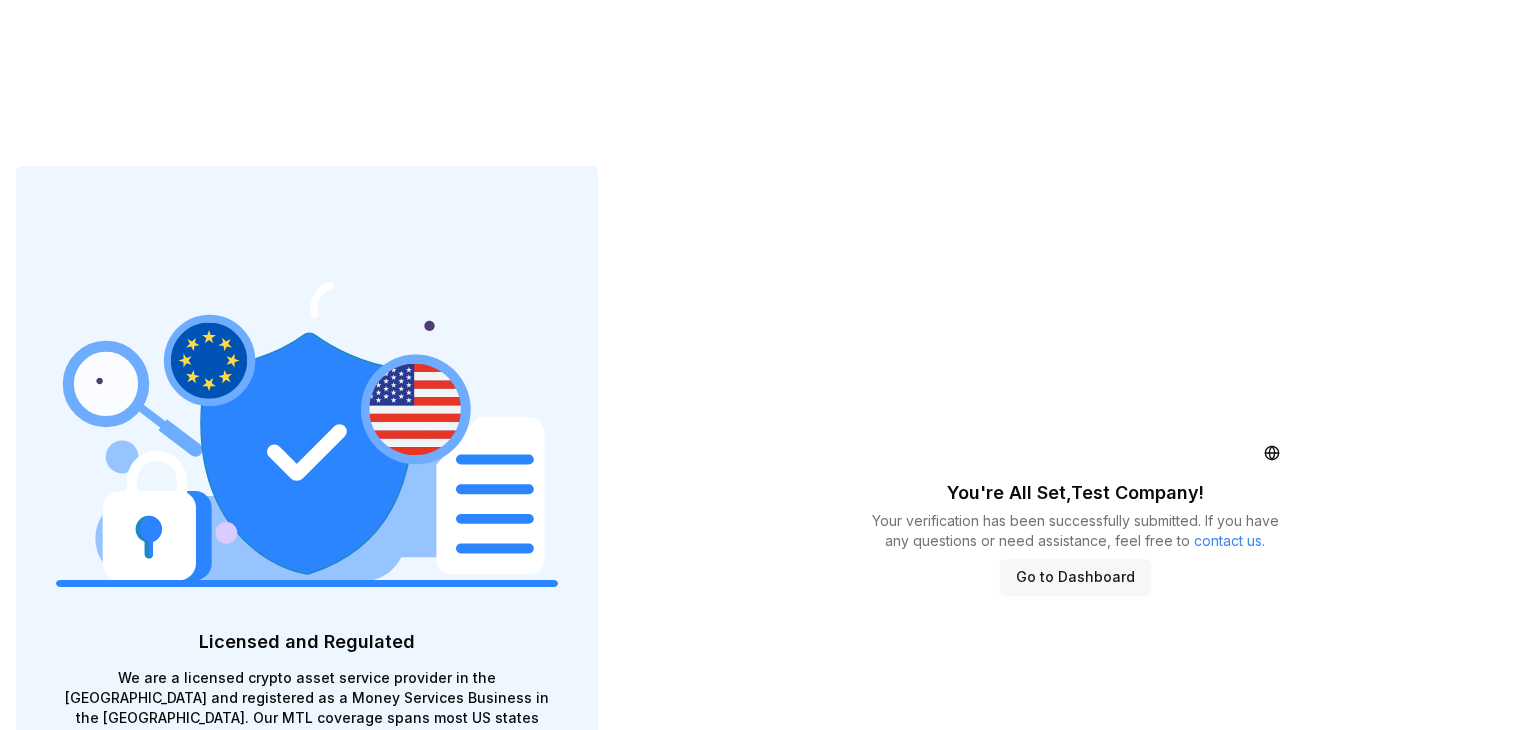click on "Go to Dashboard" at bounding box center [1075, 577] 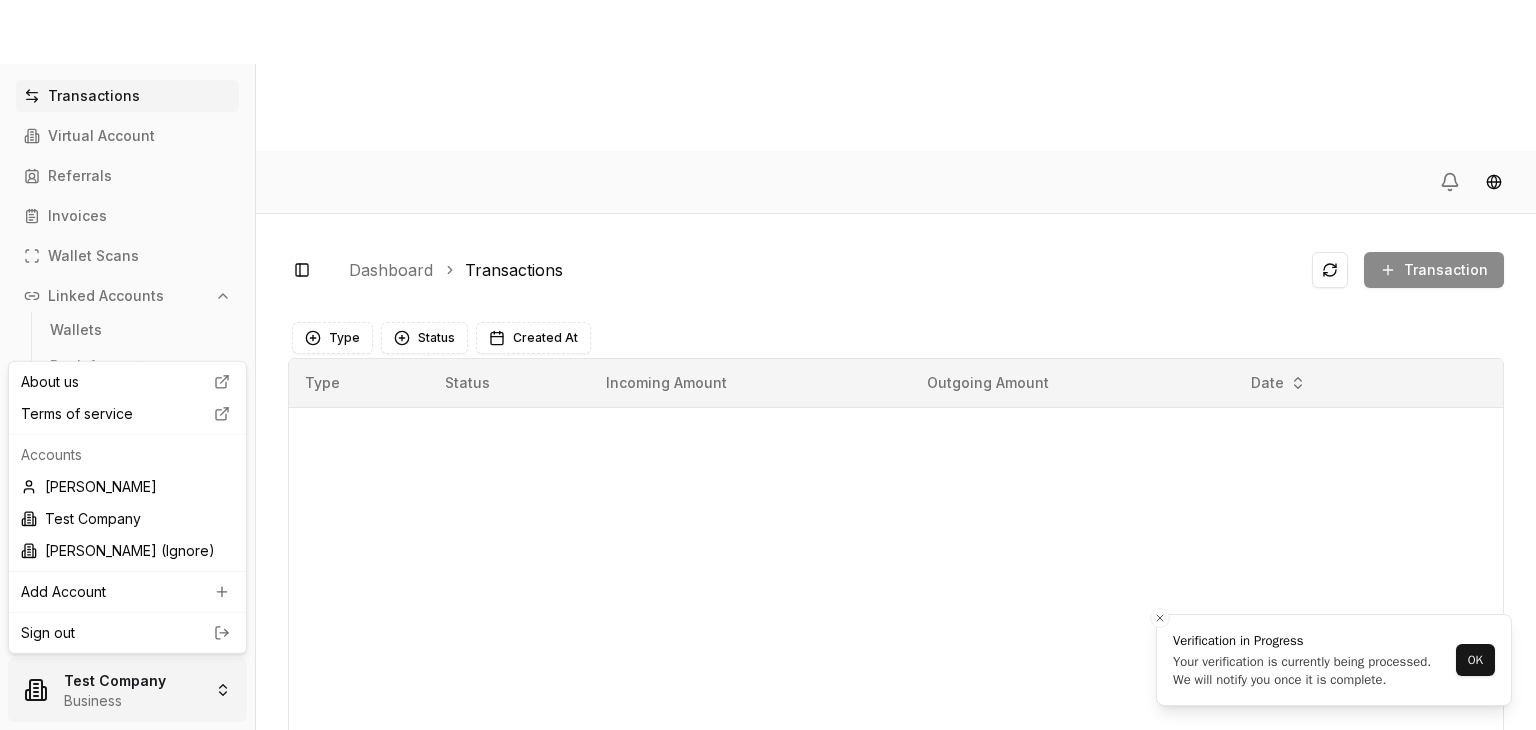 click on "Transactions Virtual Account Referrals Invoices Wallet Scans Linked Accounts Wallets Bank Accounts Settings Account Profile Team Roles Verification in Progress Your business verification is currently being processed. We will notify you once it is complete. Test Company  Business Toggle Sidebar Dashboard Transactions   Transaction Something went wrong. Please try again later. Type Status Created At Type Status Incoming Amount Outgoing Amount Date Page 1 of 1   Previous Next Verification in Progress Your verification is currently being processed. We will notify you once it is complete. OK About us Terms of service Accounts [PERSON_NAME] Test Company  [PERSON_NAME] (Ignore) Add Account Sign out" at bounding box center [768, 440] 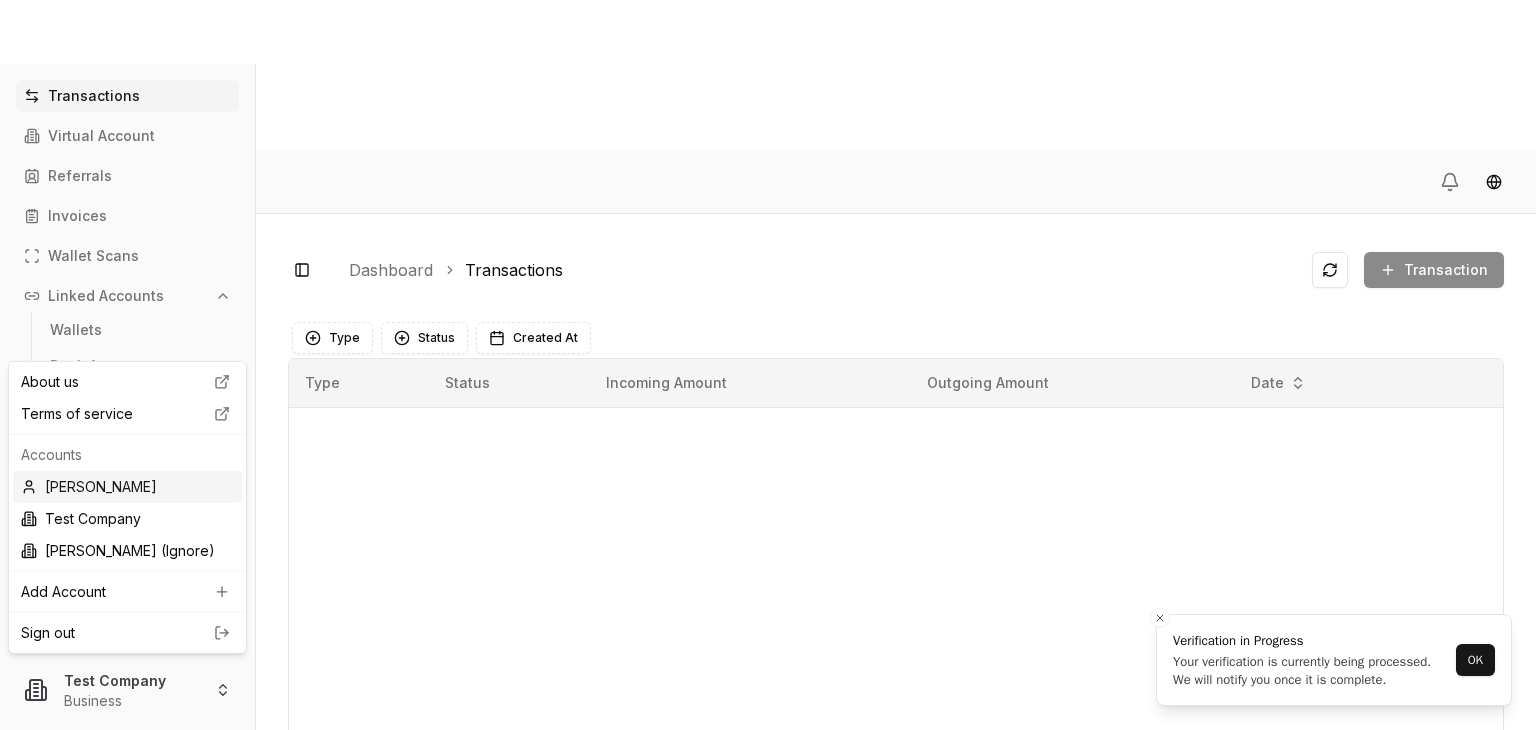 click on "[PERSON_NAME]" at bounding box center [127, 487] 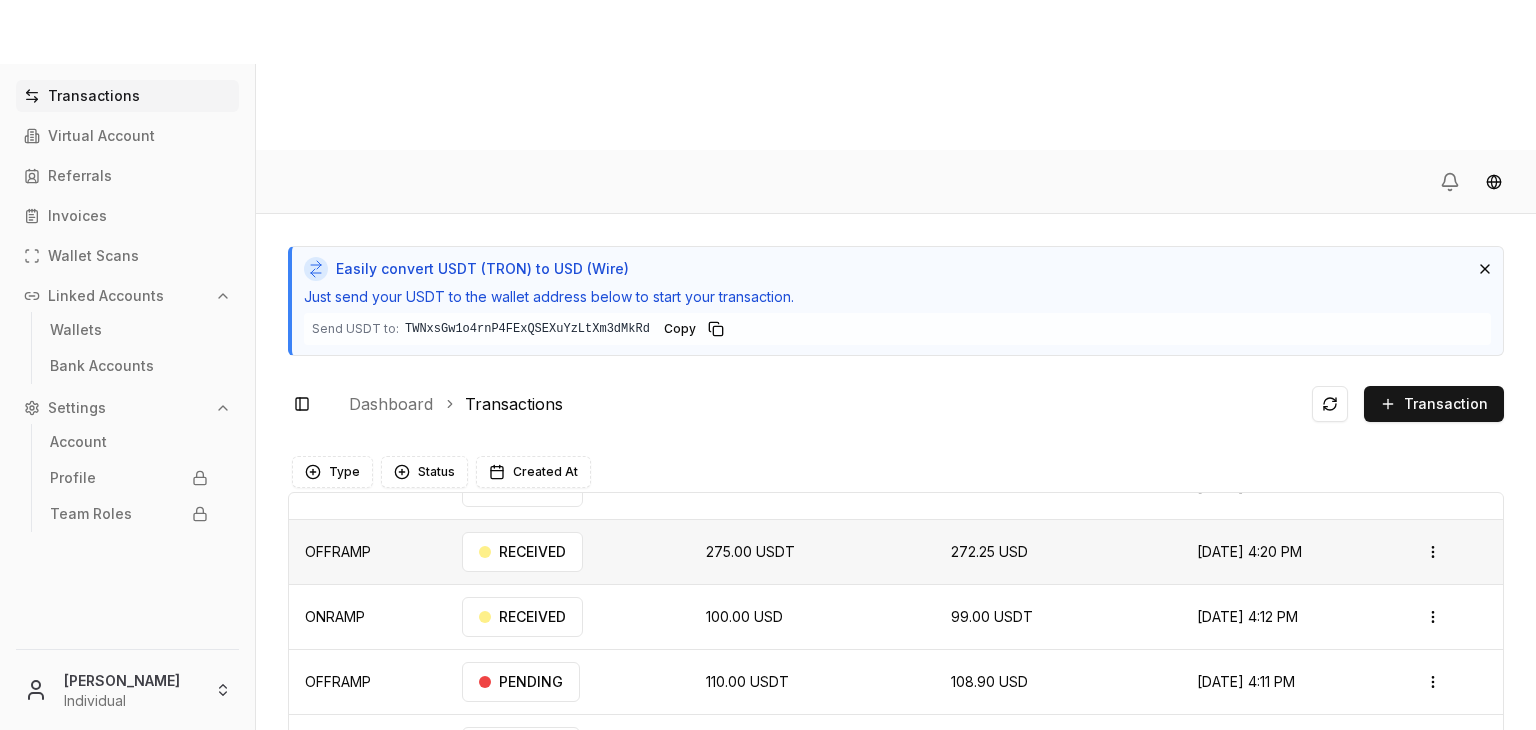 scroll, scrollTop: 0, scrollLeft: 0, axis: both 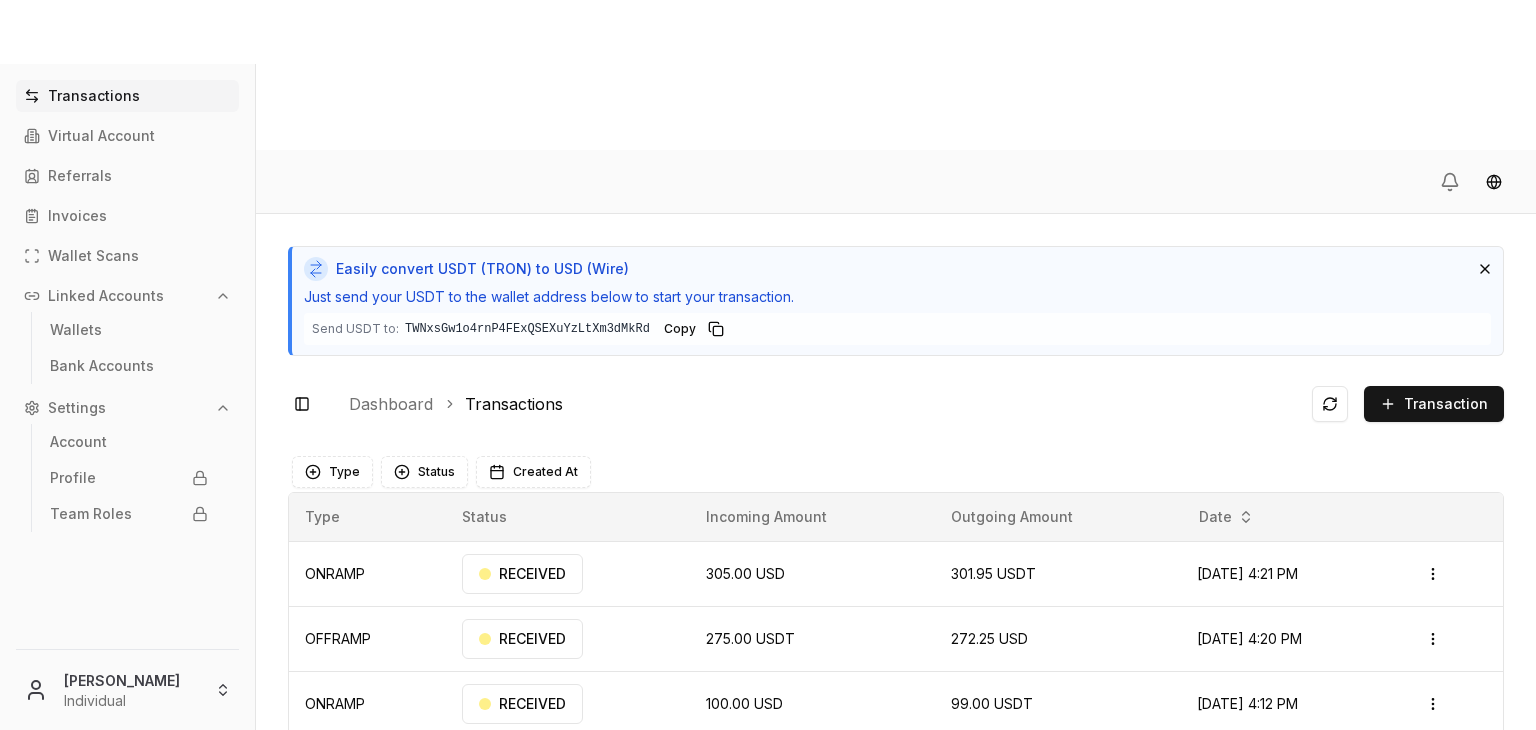 click on "Easily convert USDT (TRON) to USD (Wire) Just send your USDT to the wallet address below to start your transaction. Send USDT to: TWNxsGw1o4rnP4FExQSEXuYzLtXm3dMkRd TWNxsGw1...3dMkRd Copy Toggle Sidebar Dashboard Transactions   Transaction ONRAMP   305.00 USD   301.95 USDT [DATE] 4:21 PM RECEIVED Open menu OFFRAMP   275.00 USDT   272.25 USD [DATE] 4:20 PM RECEIVED Open menu ONRAMP   100.00 USD   99.00 USDT [DATE] 4:12 PM RECEIVED Open menu OFFRAMP   110.00 USDT   108.90 USD [DATE] 4:11 PM PENDING Open menu ONRAMP   100.00 USD   354.186195 TRX [DATE] 11:01 AM PENDING Open menu OFFRAMP   110.00 USDT   108.90 USD [DATE] 8:56 AM PENDING Open menu ONRAMP   100.00 USD   99.00 USDT [DATE] 8:41 AM PENDING Open menu OFFRAMP   110.00 USDT   108.90 USD [DATE] 9:17 AM PENDING Open menu Page 1 of 2 Previous Next Type Status Created At Type Status Incoming Amount Outgoing Amount Date   ONRAMP   RECEIVED   305.00   USD   301.95   USDT   [DATE] 4:21 PM   Open menu" at bounding box center [896, 547] 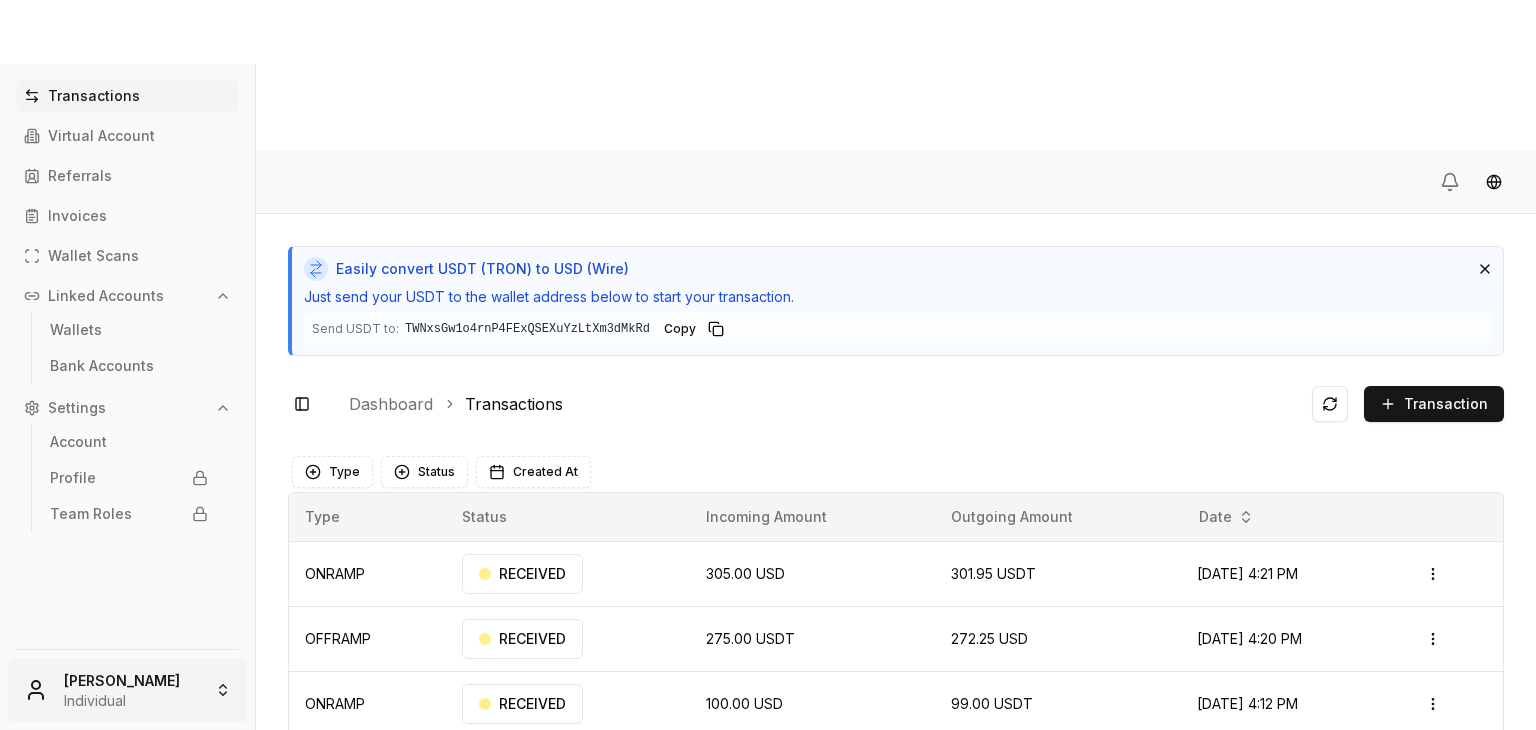 click on "Transactions Virtual Account Referrals Invoices Wallet Scans Linked Accounts Wallets Bank Accounts Settings Account Profile Team Roles [PERSON_NAME] Individual Easily convert USDT (TRON) to USD (Wire) Just send your USDT to the wallet address below to start your transaction. Send USDT to: TWNxsGw1o4rnP4FExQSEXuYzLtXm3dMkRd TWNxsGw1...3dMkRd Copy Toggle Sidebar Dashboard Transactions   Transaction ONRAMP   305.00 USD   301.95 USDT [DATE] 4:21 PM RECEIVED Open menu OFFRAMP   275.00 USDT   272.25 USD [DATE] 4:20 PM RECEIVED Open menu ONRAMP   100.00 USD   99.00 USDT [DATE] 4:12 PM RECEIVED Open menu OFFRAMP   110.00 USDT   108.90 USD [DATE] 4:11 PM PENDING Open menu ONRAMP   100.00 USD   354.186195 TRX [DATE] 11:01 AM PENDING Open menu OFFRAMP   110.00 USDT   108.90 USD [DATE] 8:56 AM PENDING Open menu ONRAMP   100.00 USD   99.00 USDT [DATE] 8:41 AM PENDING Open menu OFFRAMP   110.00 USDT   108.90 USD [DATE] 9:17 AM PENDING Open menu Page 1 of 2 Previous Next" at bounding box center [768, 440] 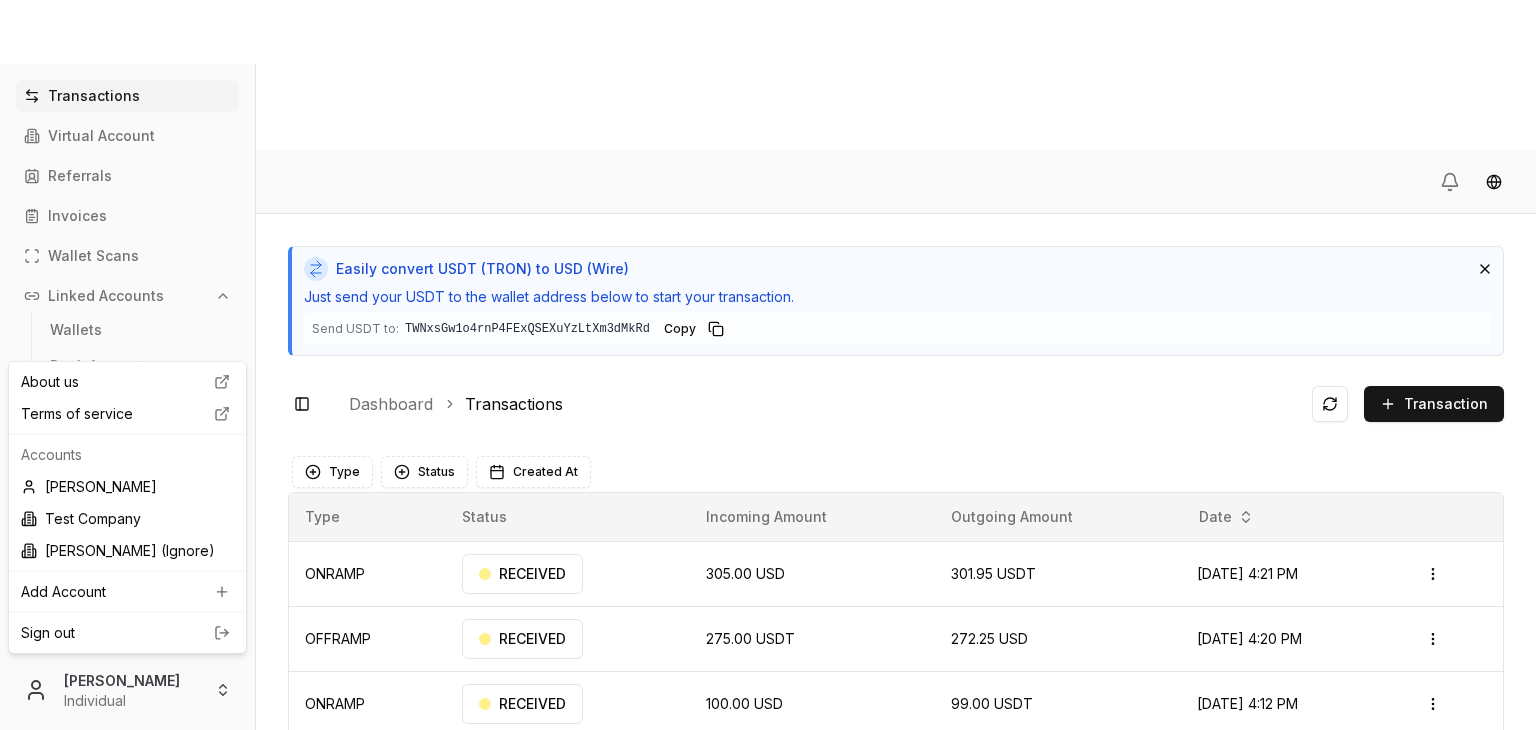 click on "Sign out" at bounding box center [127, 633] 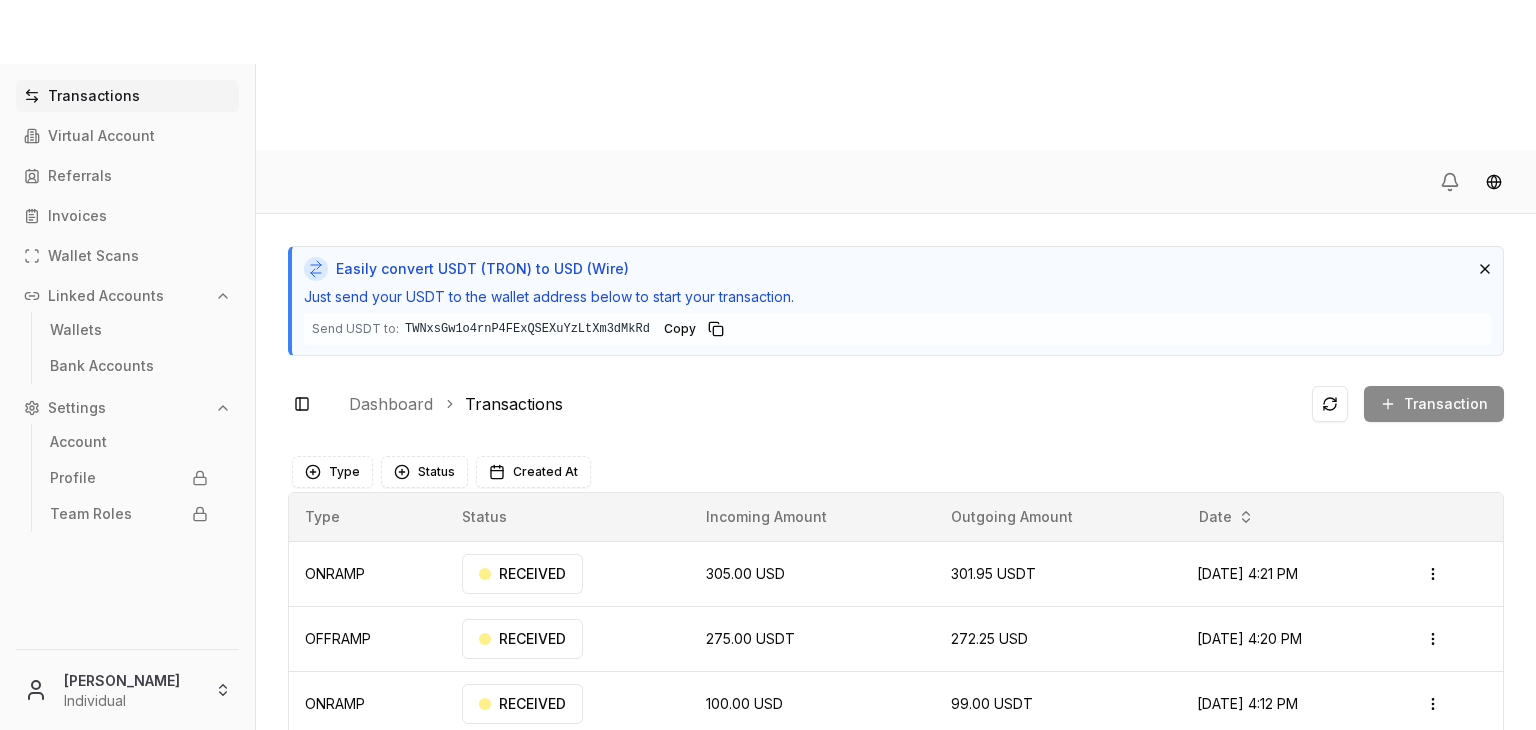 scroll, scrollTop: 0, scrollLeft: 0, axis: both 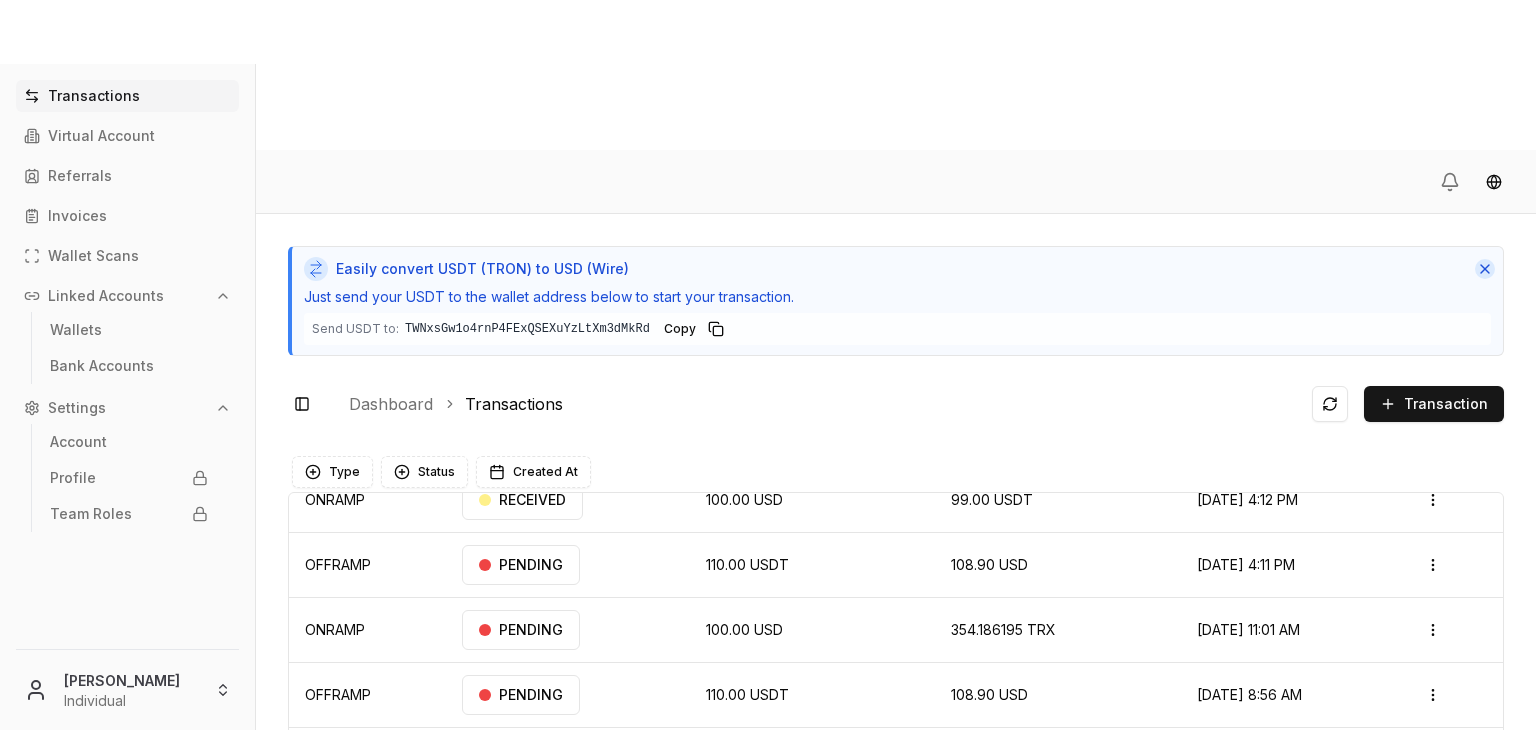 click at bounding box center (1485, 269) 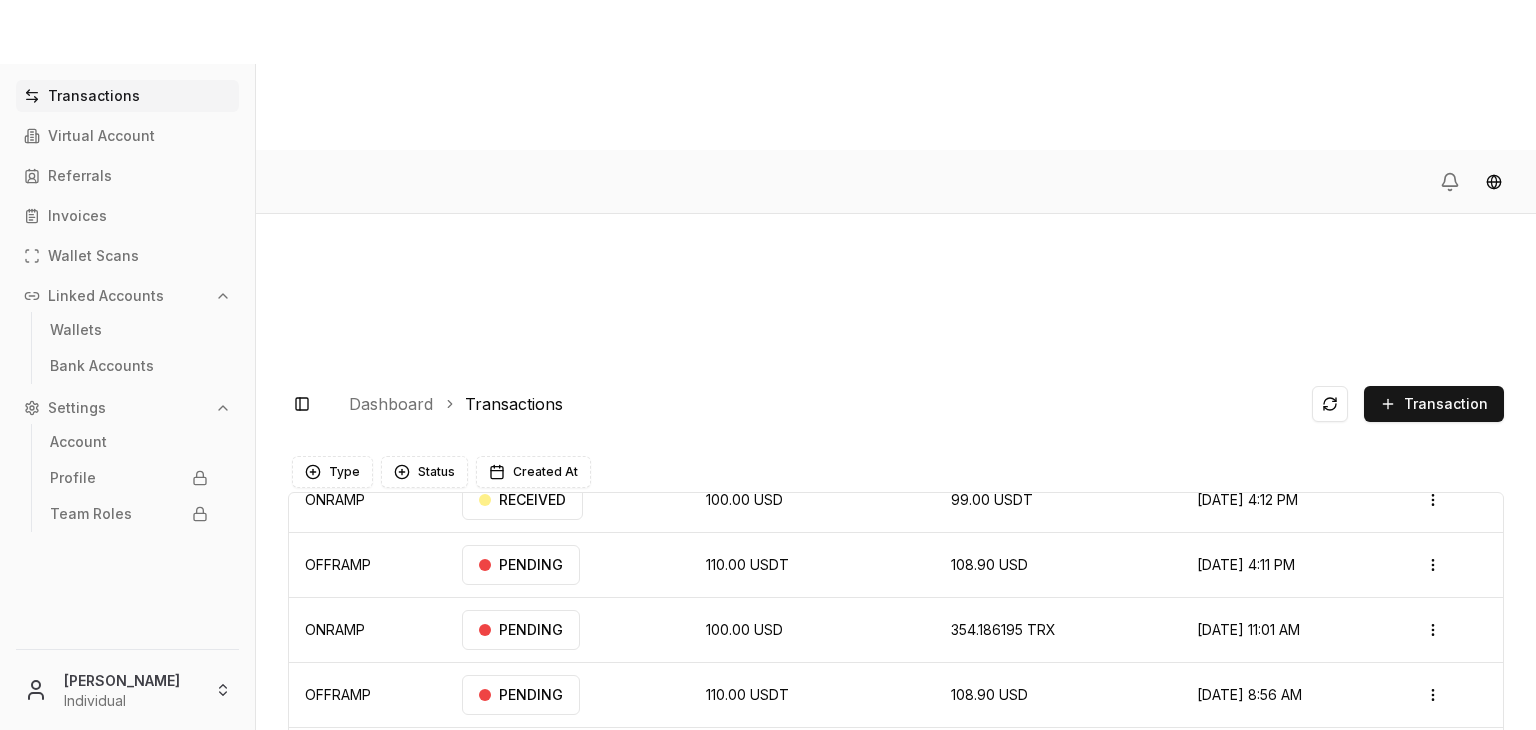 scroll, scrollTop: 126, scrollLeft: 0, axis: vertical 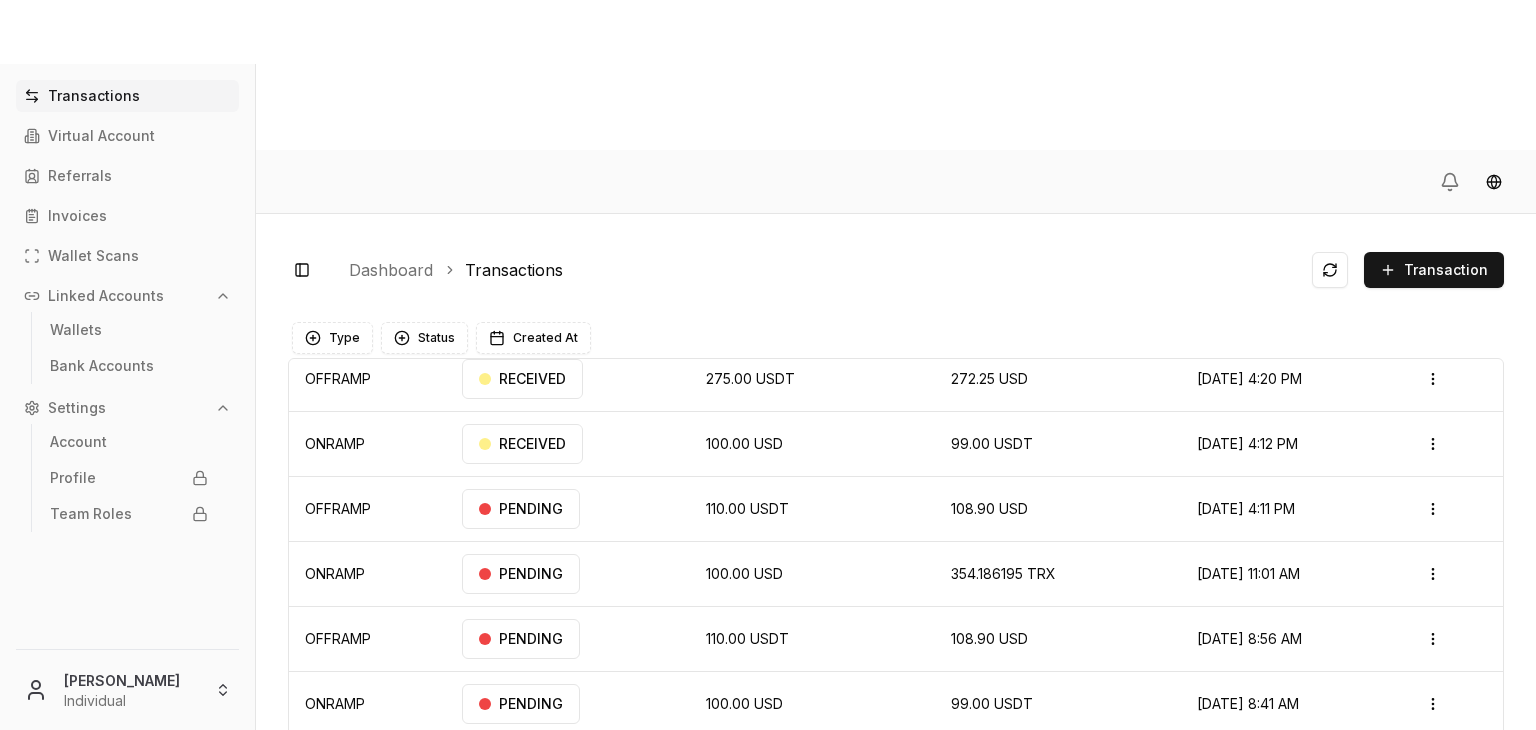 click on "Next" at bounding box center (1475, 832) 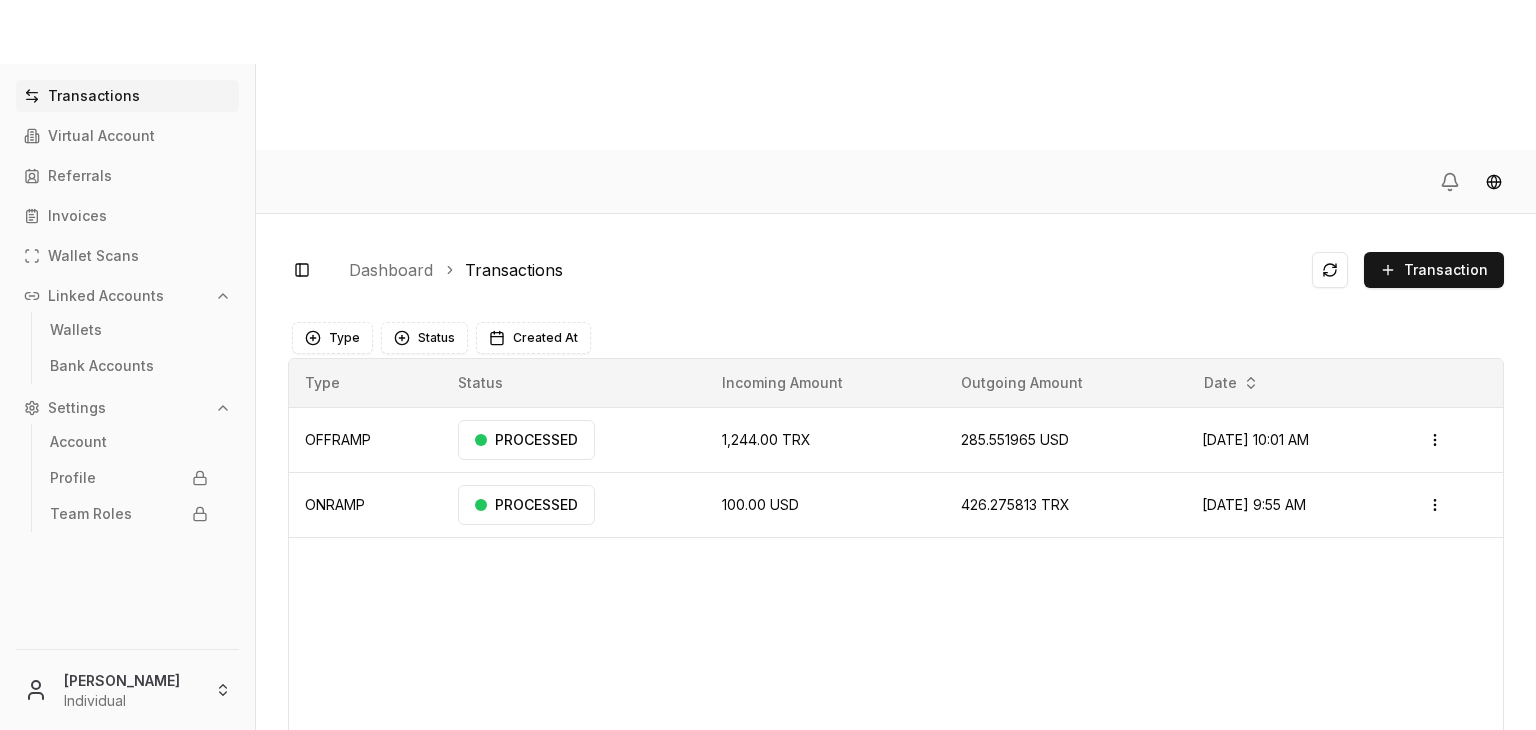 click on "Previous" at bounding box center [1394, 832] 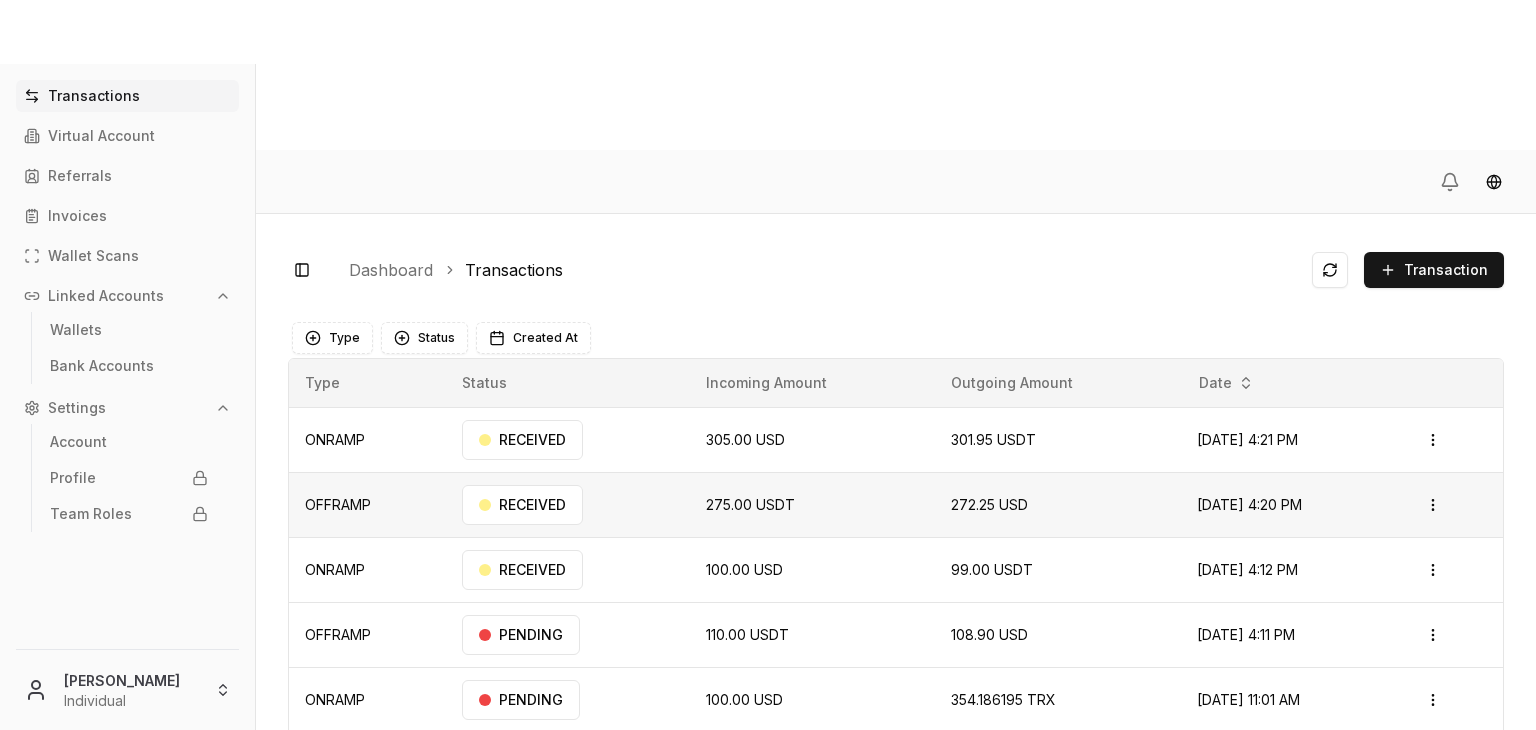 scroll, scrollTop: 126, scrollLeft: 0, axis: vertical 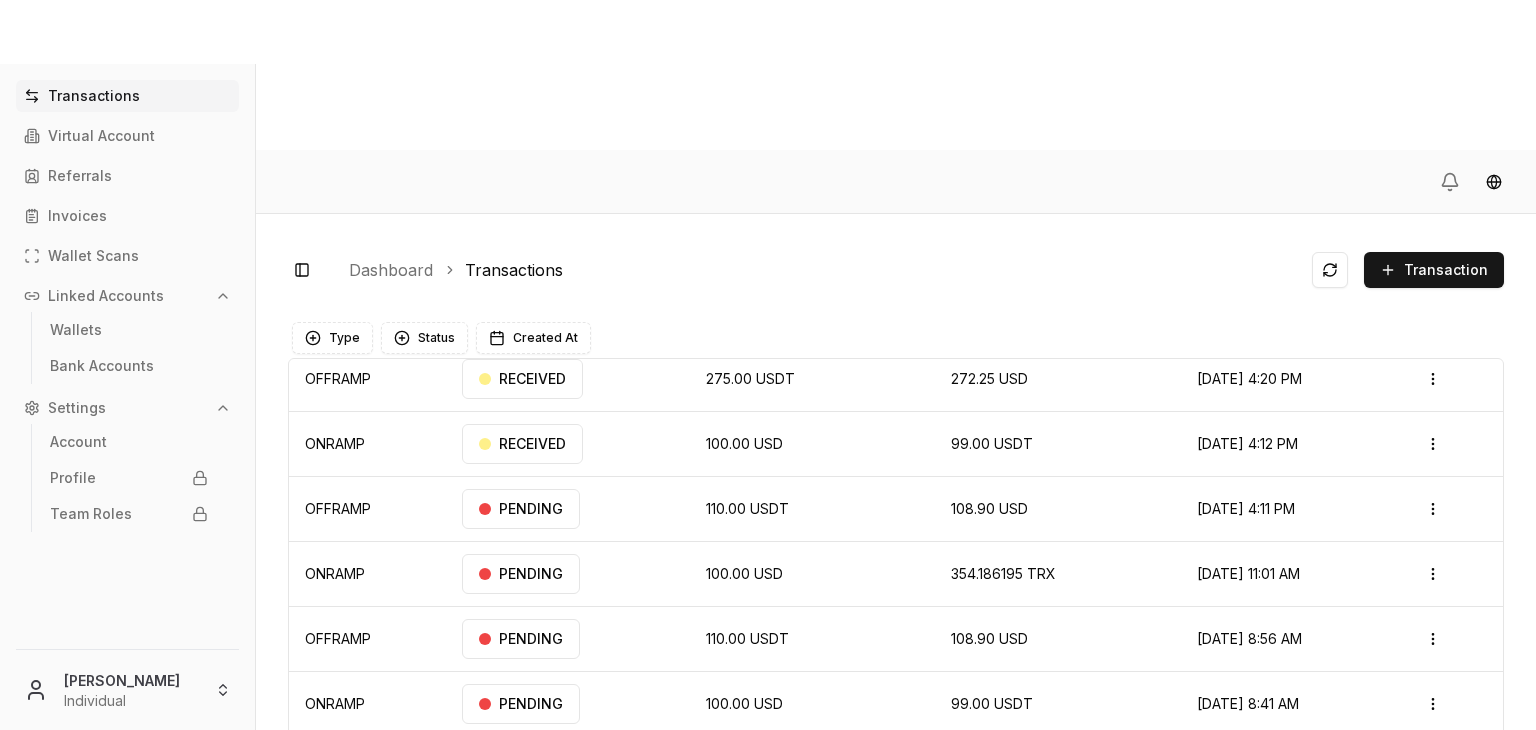click on "Next" at bounding box center (1475, 832) 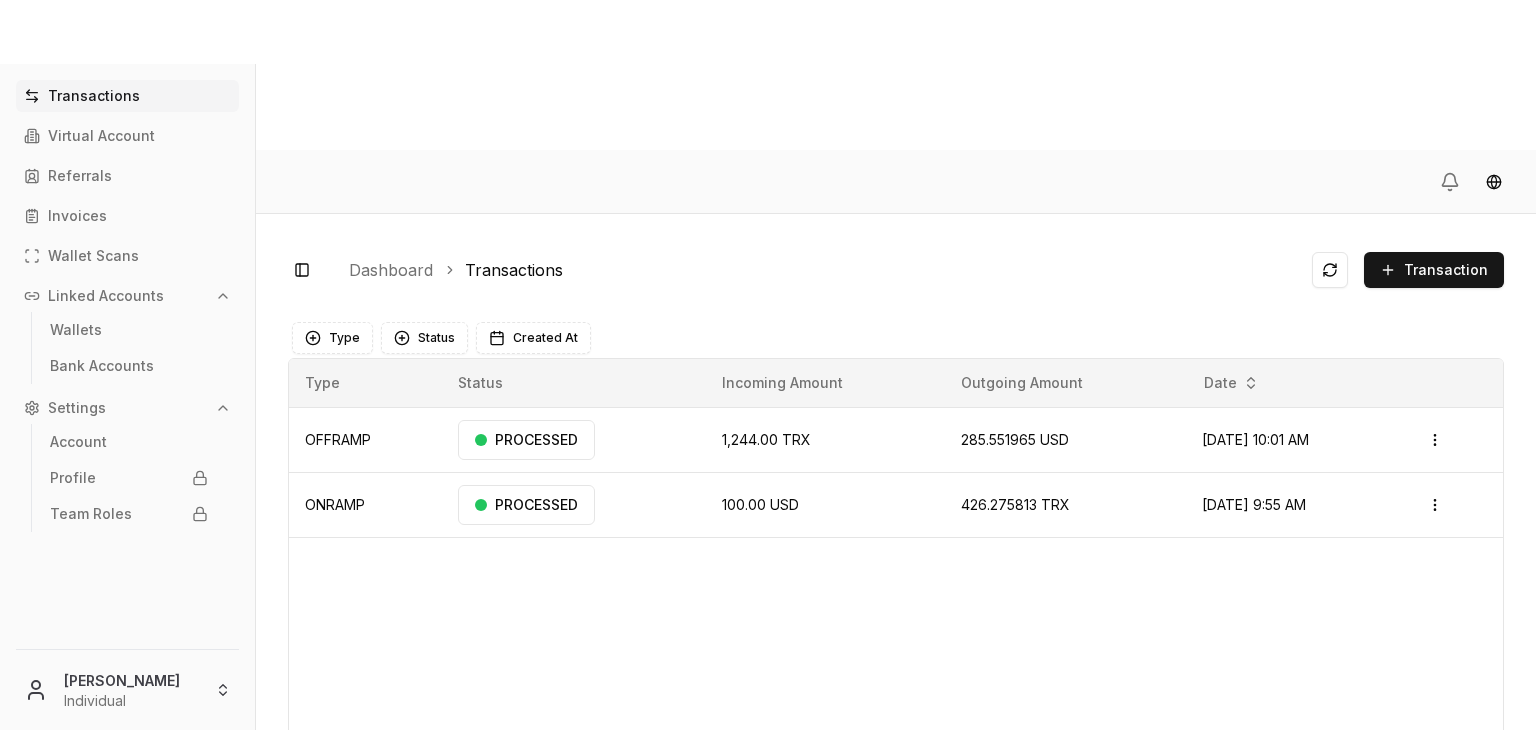 scroll, scrollTop: 0, scrollLeft: 0, axis: both 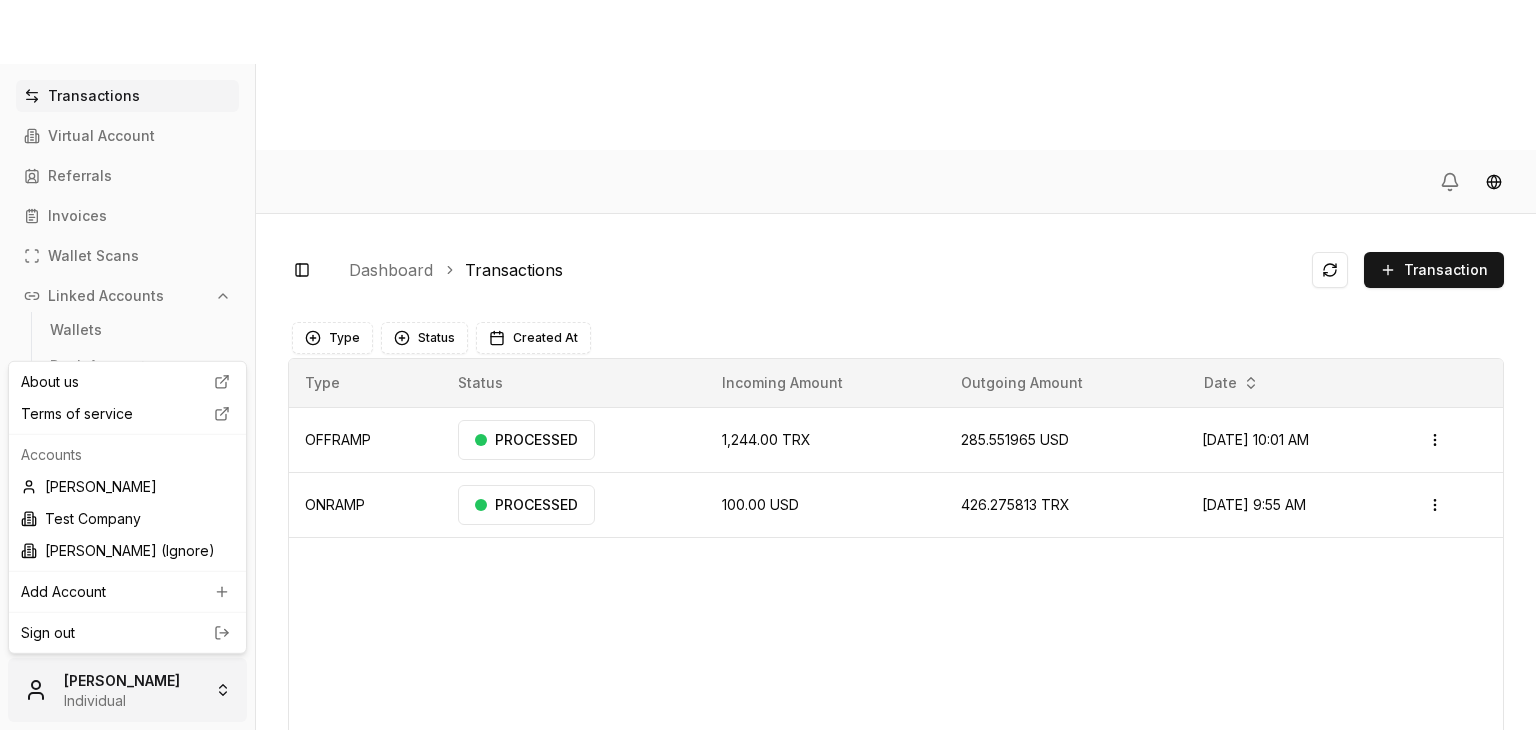 click on "Transactions Virtual Account Referrals Invoices Wallet Scans Linked Accounts Wallets Bank Accounts Settings Account Profile Team Roles Brandon Alcocer Individual Toggle Sidebar Dashboard Transactions   Transaction ONRAMP   305.00 USD   301.95 USDT Jul 1, 2025, 4:21 PM RECEIVED Open menu OFFRAMP   275.00 USDT   272.25 USD Jul 1, 2025, 4:20 PM RECEIVED Open menu ONRAMP   100.00 USD   99.00 USDT Jul 1, 2025, 4:12 PM RECEIVED Open menu OFFRAMP   110.00 USDT   108.90 USD Jul 1, 2025, 4:11 PM PENDING Open menu ONRAMP   100.00 USD   354.186195 TRX Jun 6, 2025, 11:01 AM PENDING Open menu OFFRAMP   110.00 USDT   108.90 USD Jun 6, 2025, 8:56 AM PENDING Open menu ONRAMP   100.00 USD   99.00 USDT Jun 6, 2025, 8:41 AM PENDING Open menu OFFRAMP   110.00 USDT   108.90 USD May 19, 2025, 9:17 AM PENDING Open menu Page 1 of 2 Previous Next Type Status Created At Type Status Incoming Amount Outgoing Amount Date   OFFRAMP   PROCESSED   1,244.00   TRX   285.551965   USD   Feb 14, 2025, 10:01 AM   Open menu   ONRAMP   PROCESSED" at bounding box center [768, 440] 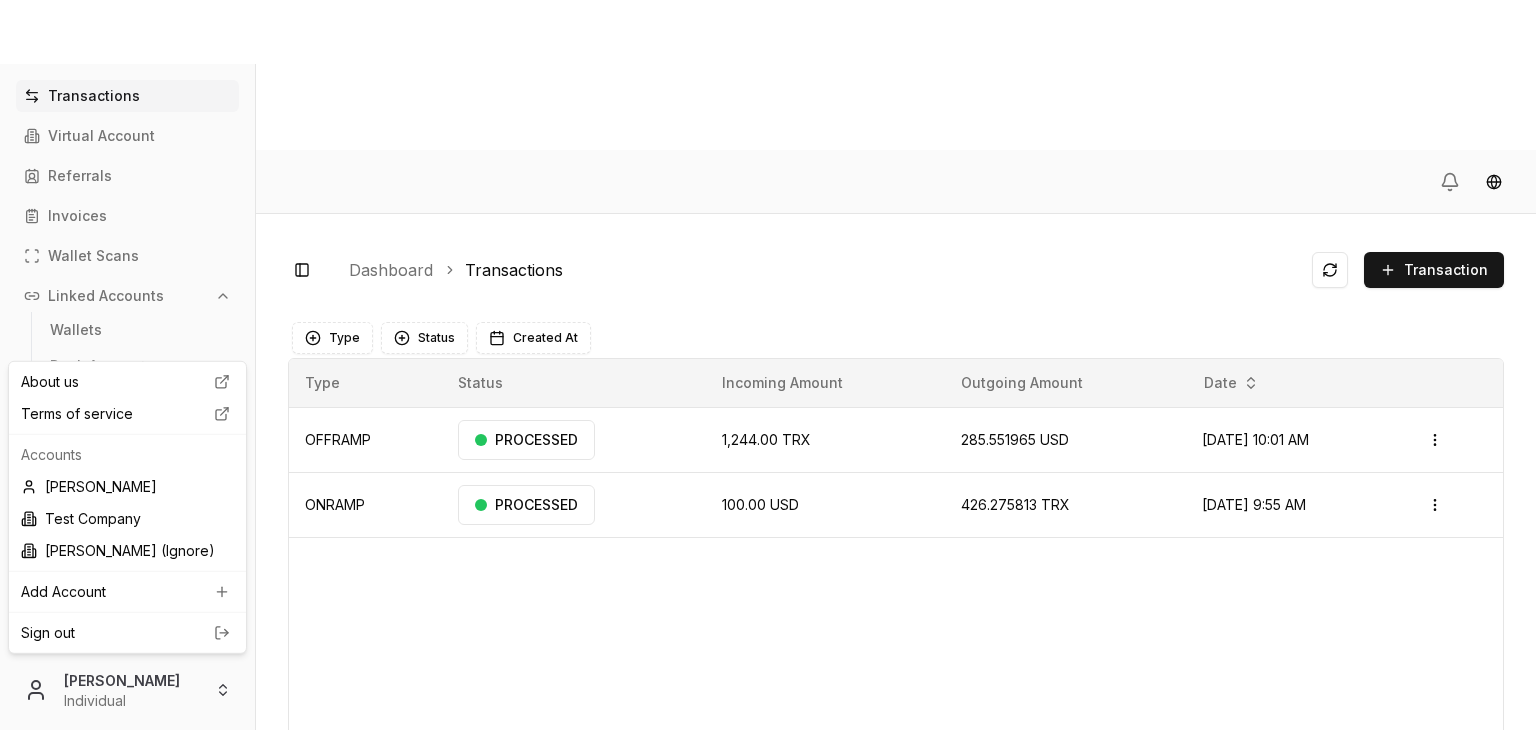 click 